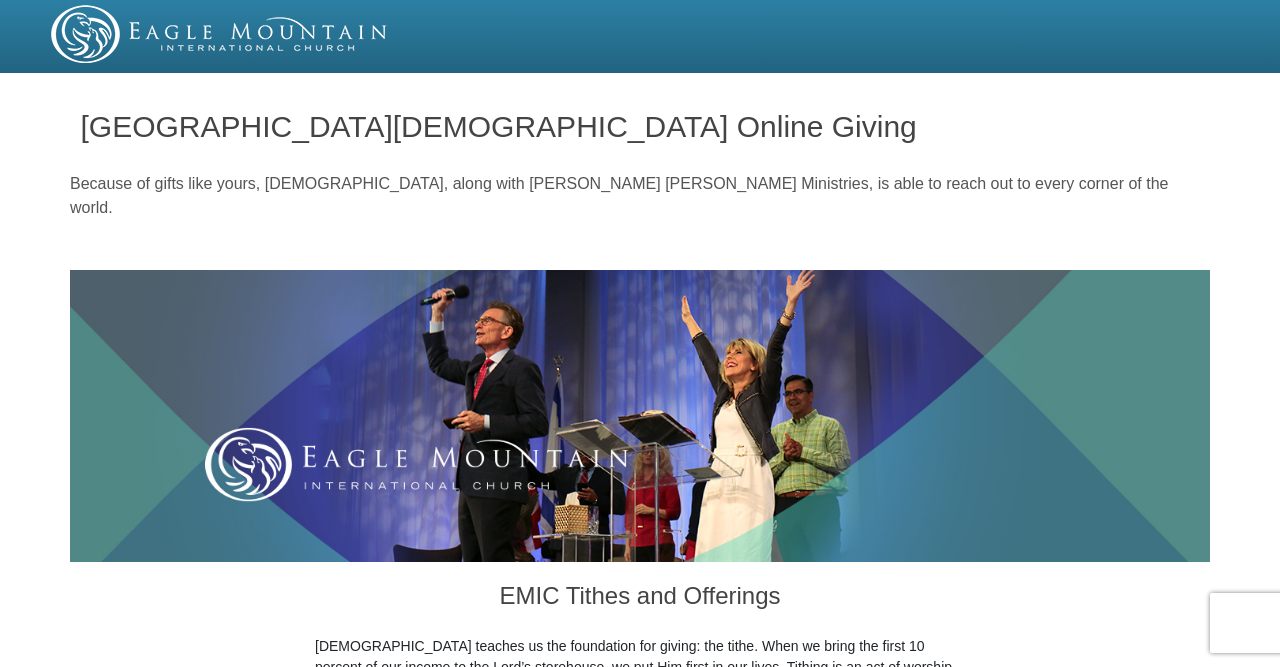 scroll, scrollTop: 0, scrollLeft: 0, axis: both 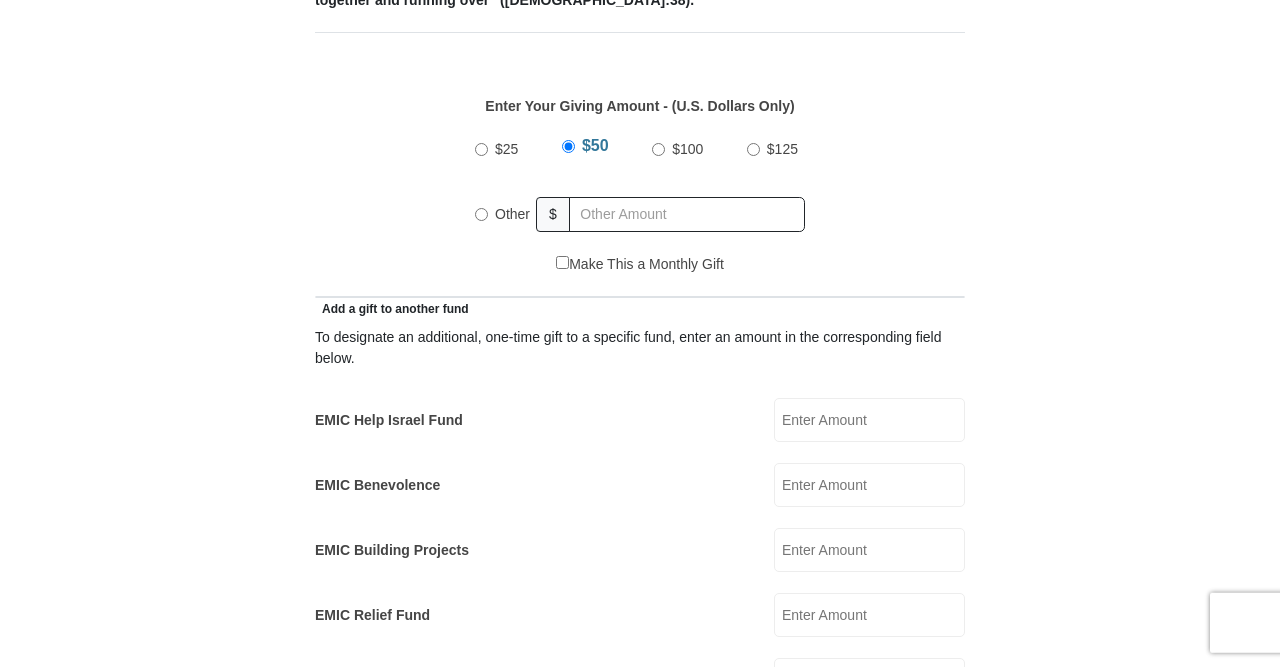 click on "Other" at bounding box center (481, 214) 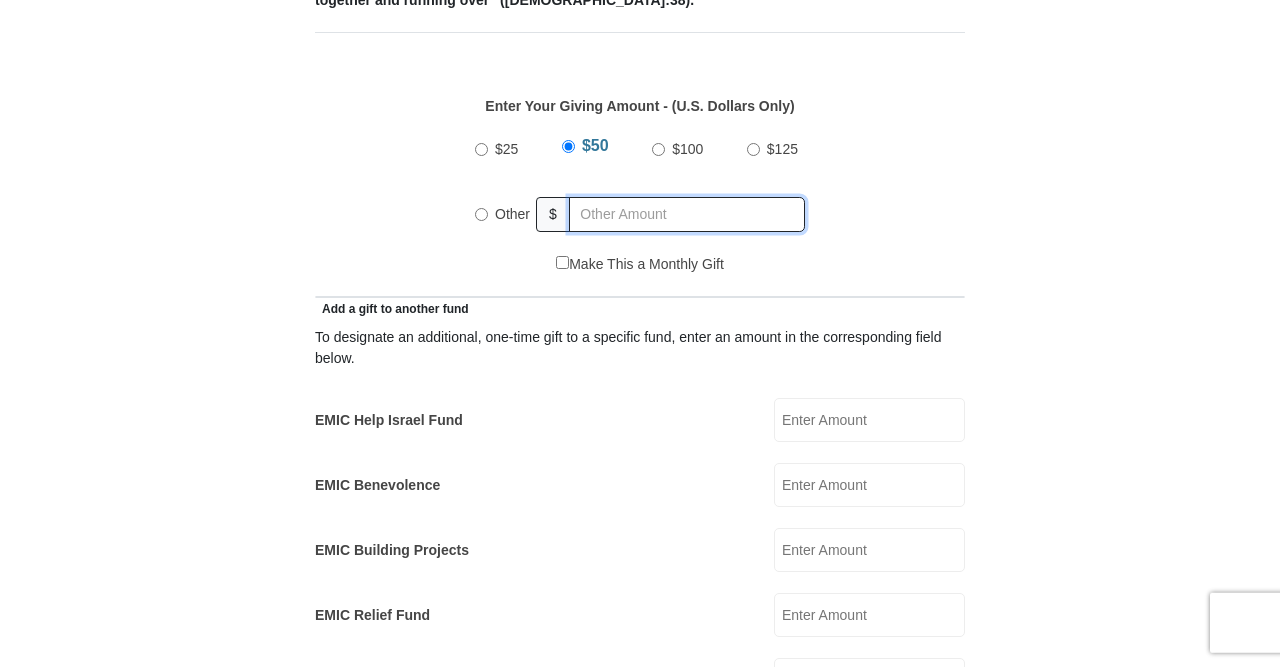 radio on "true" 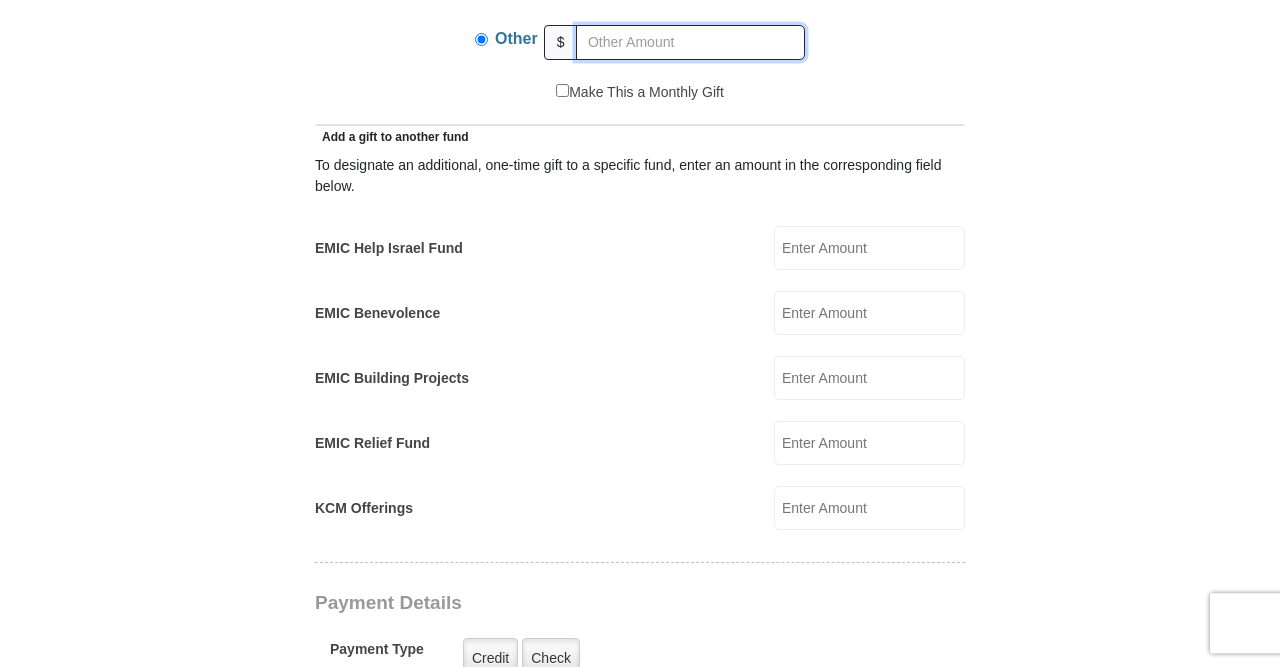 scroll, scrollTop: 1170, scrollLeft: 0, axis: vertical 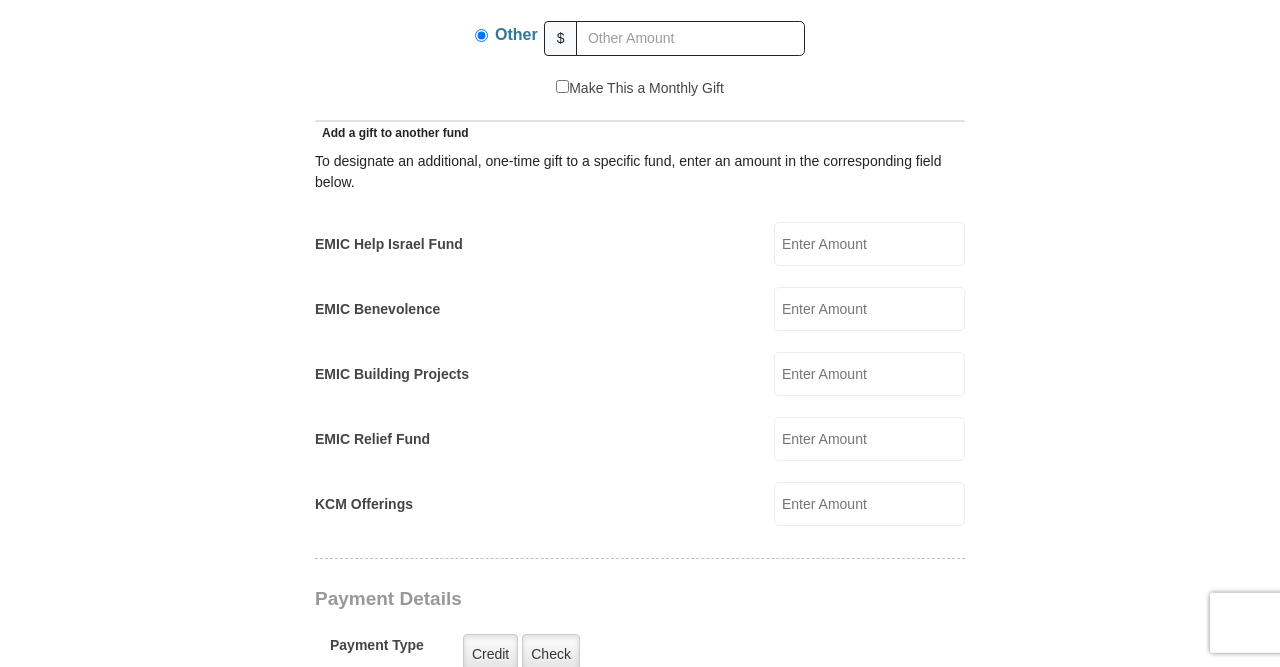 click on "EMIC Help Israel Fund" at bounding box center (869, 244) 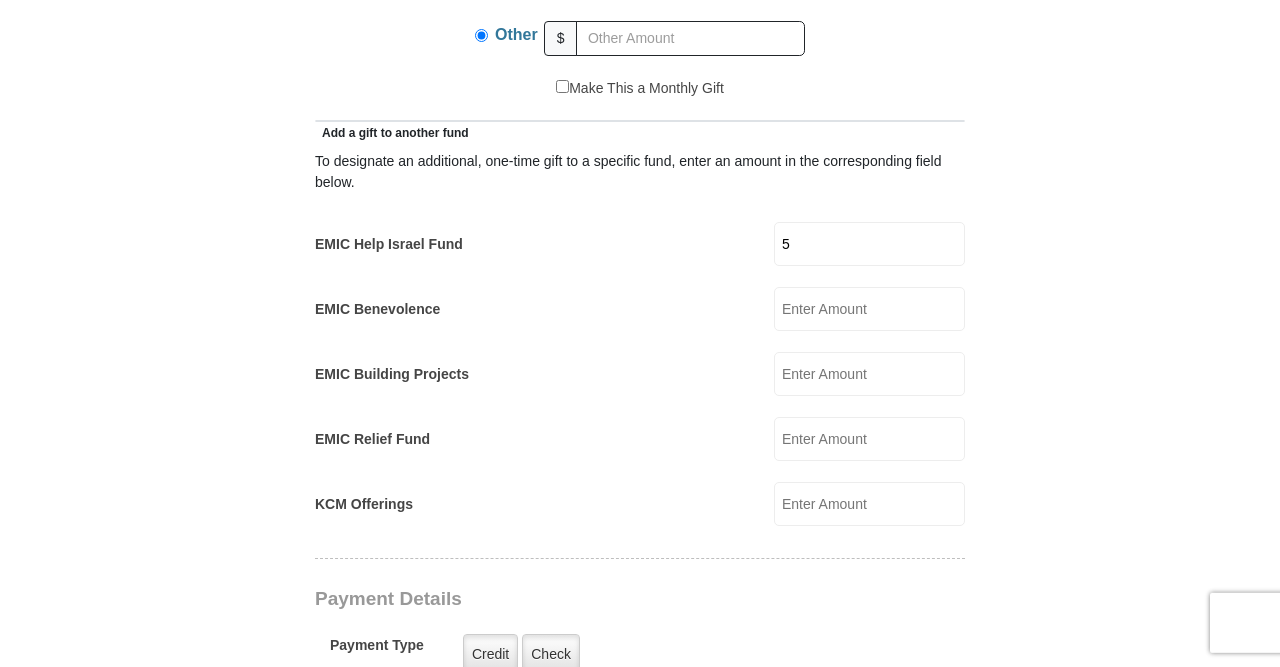 type on "5" 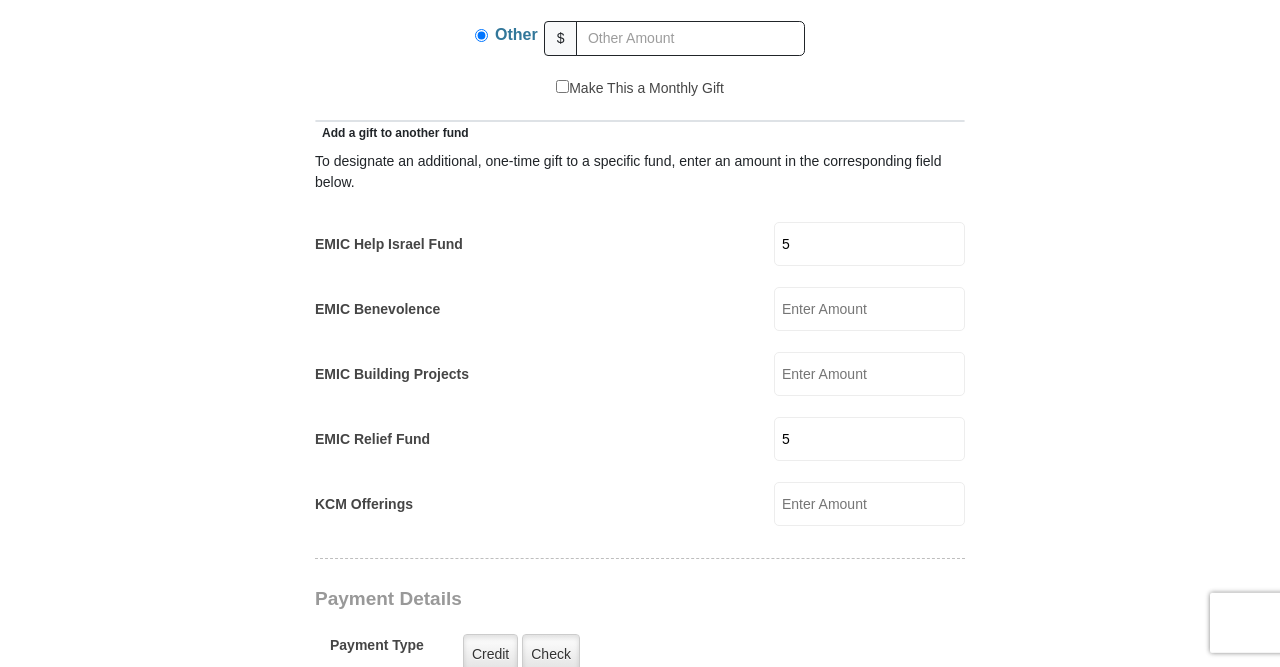 type on "5" 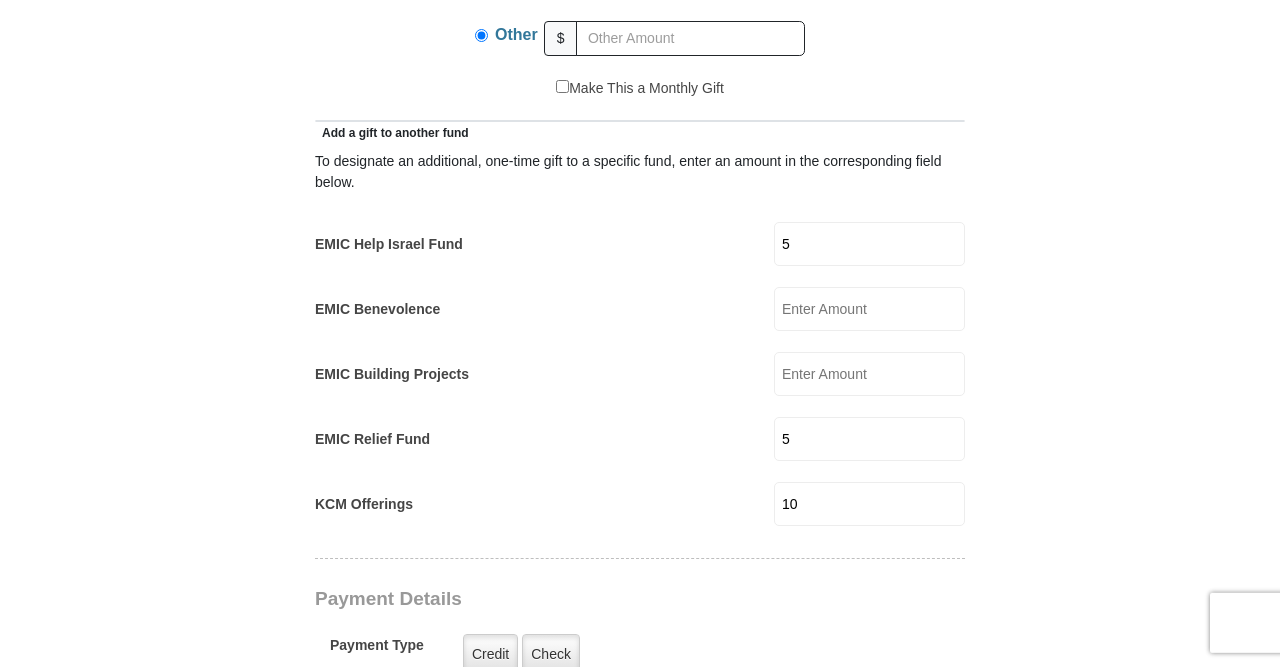 type on "10" 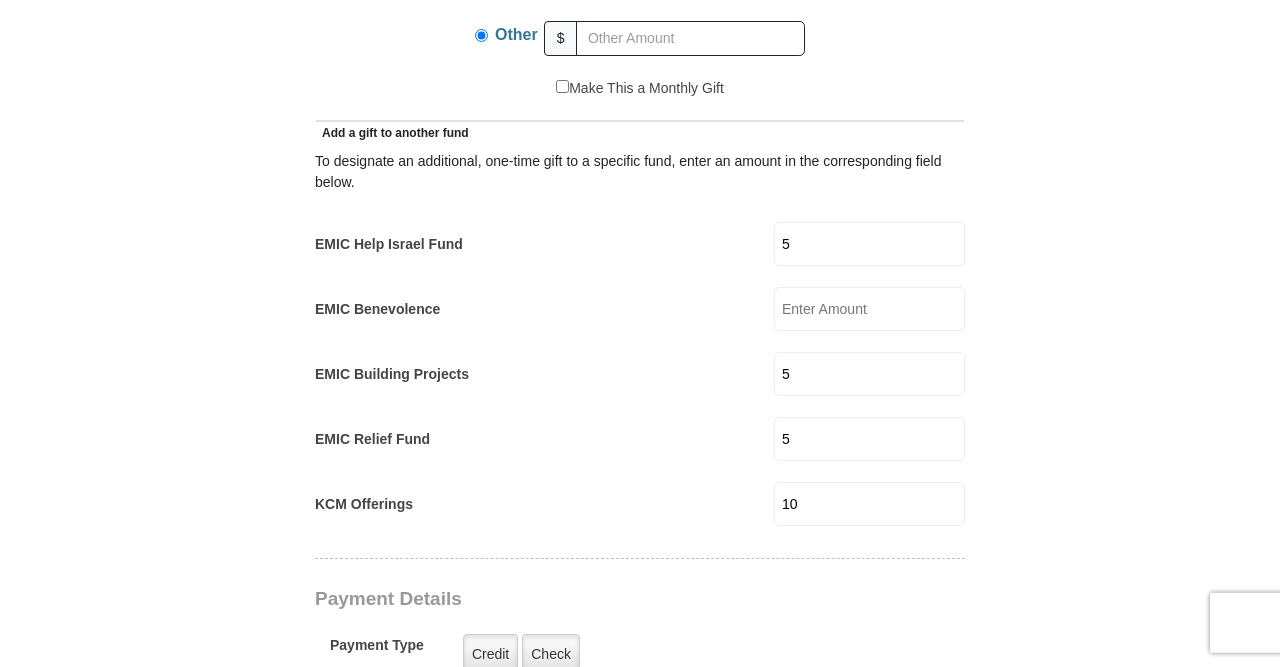 type on "5" 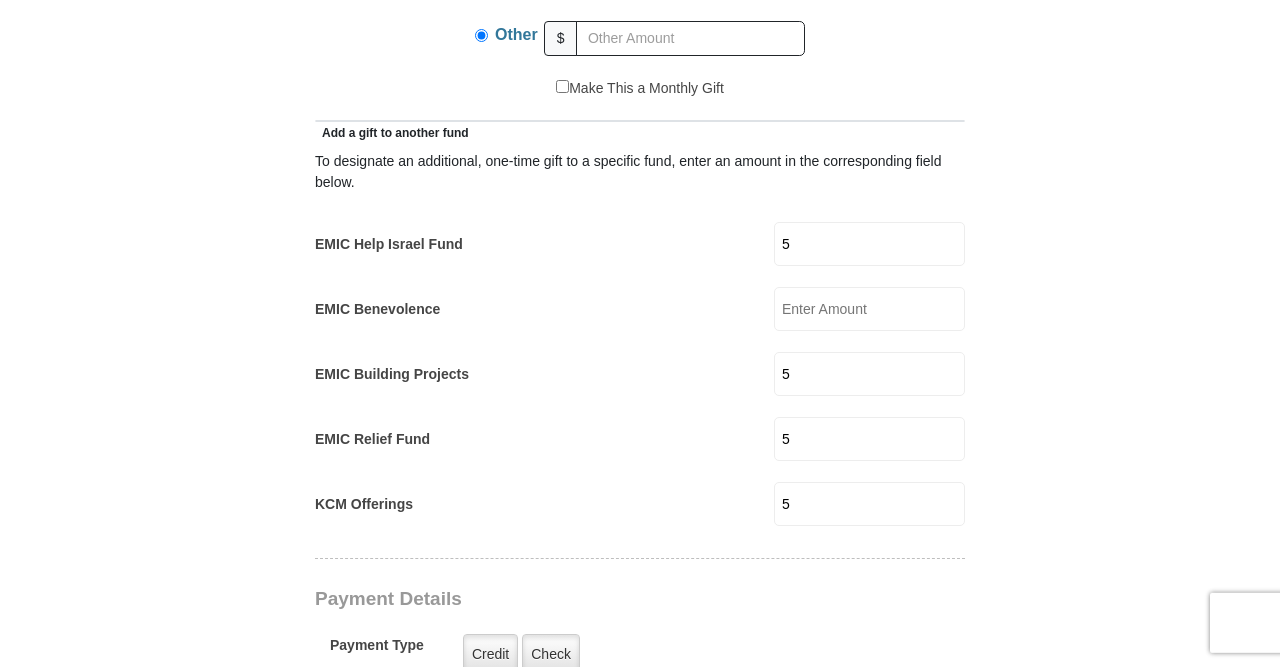 type on "5" 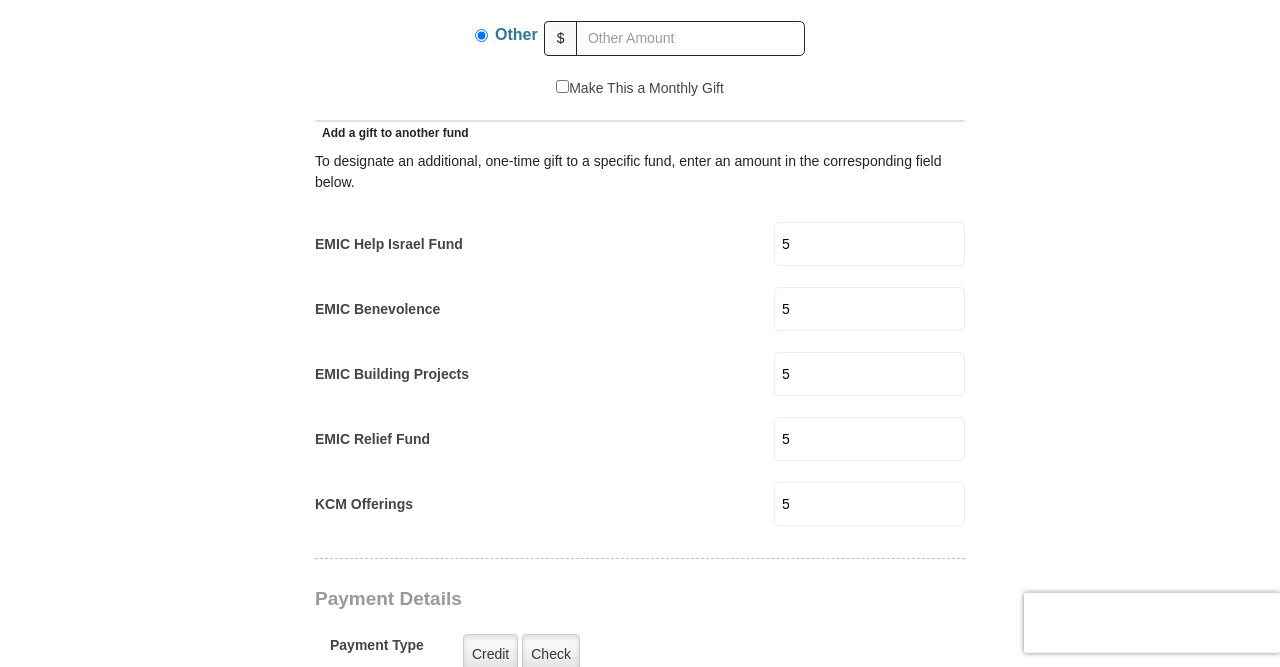 type on "5" 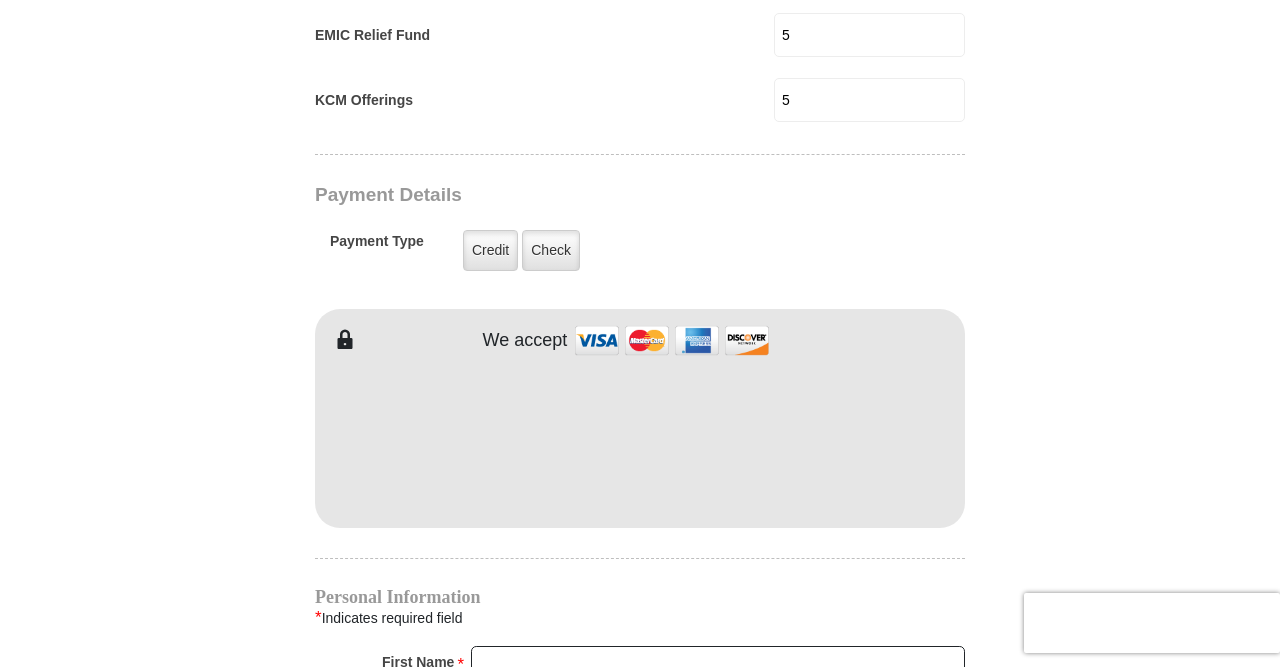 scroll, scrollTop: 1570, scrollLeft: 0, axis: vertical 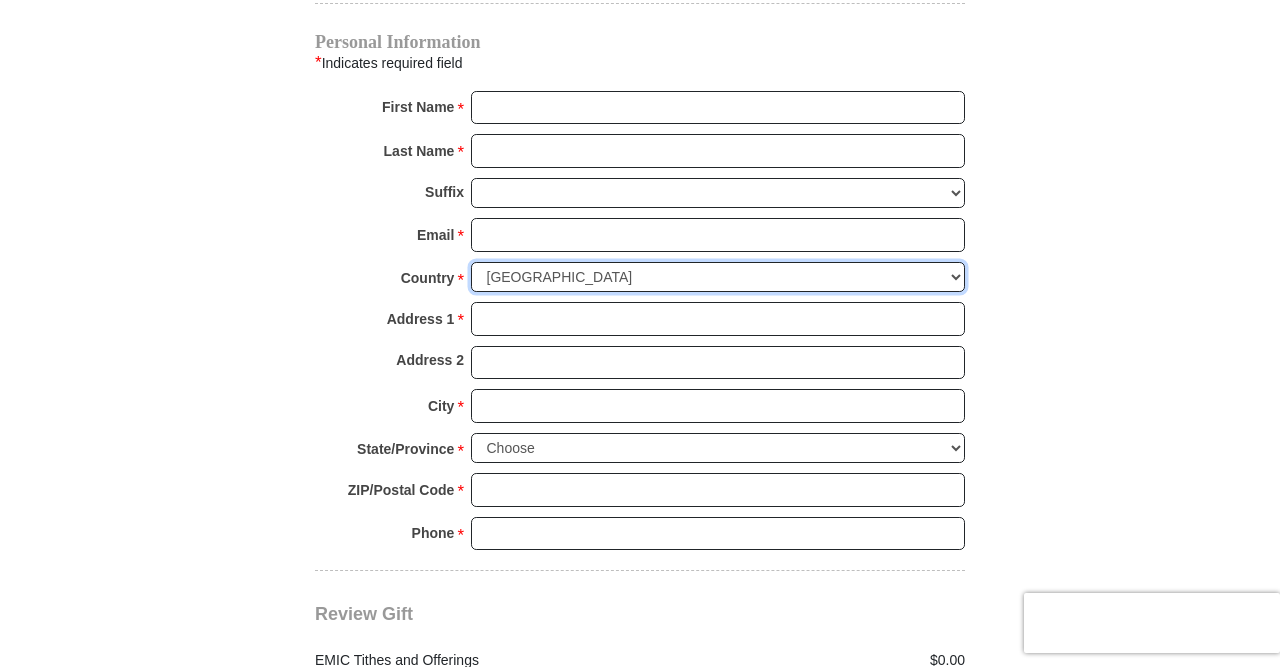 select on "GB" 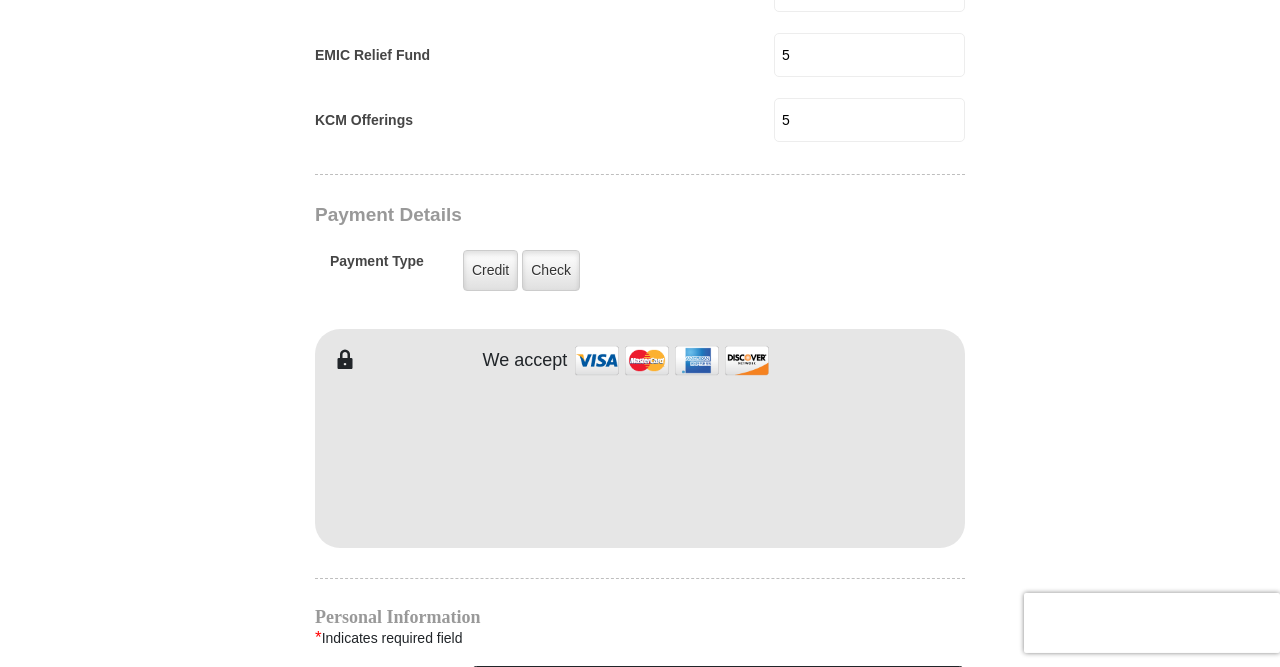 scroll, scrollTop: 1598, scrollLeft: 0, axis: vertical 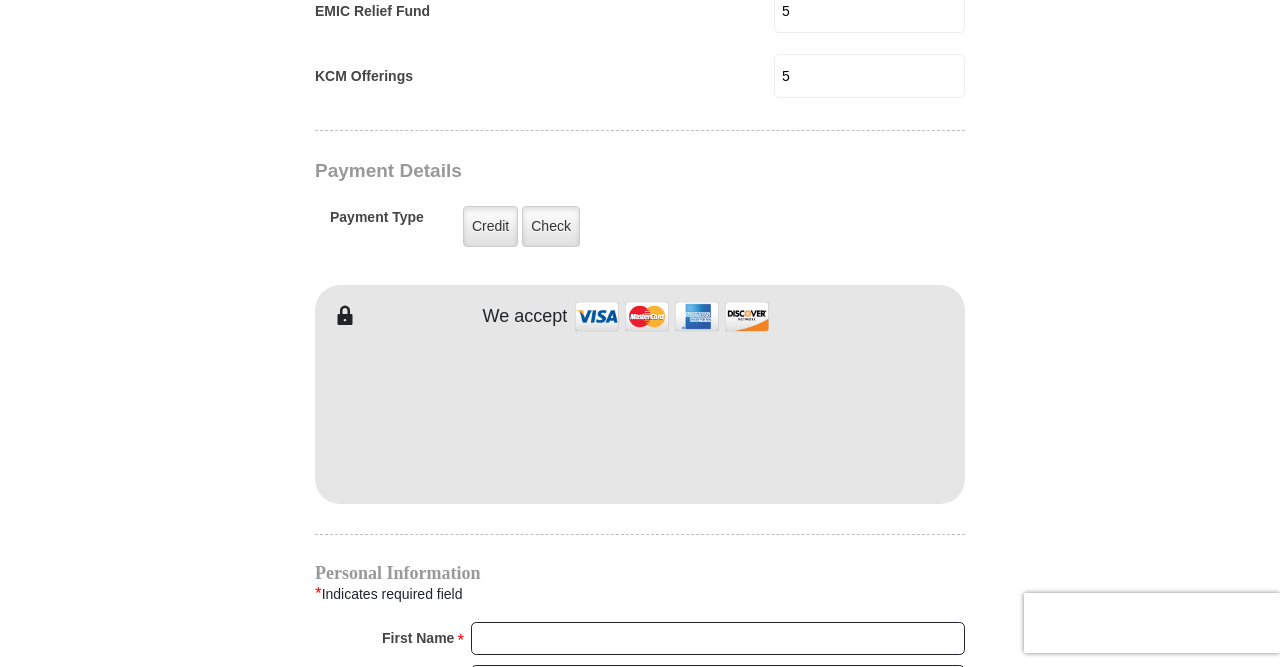 drag, startPoint x: 1223, startPoint y: 328, endPoint x: 1268, endPoint y: 327, distance: 45.01111 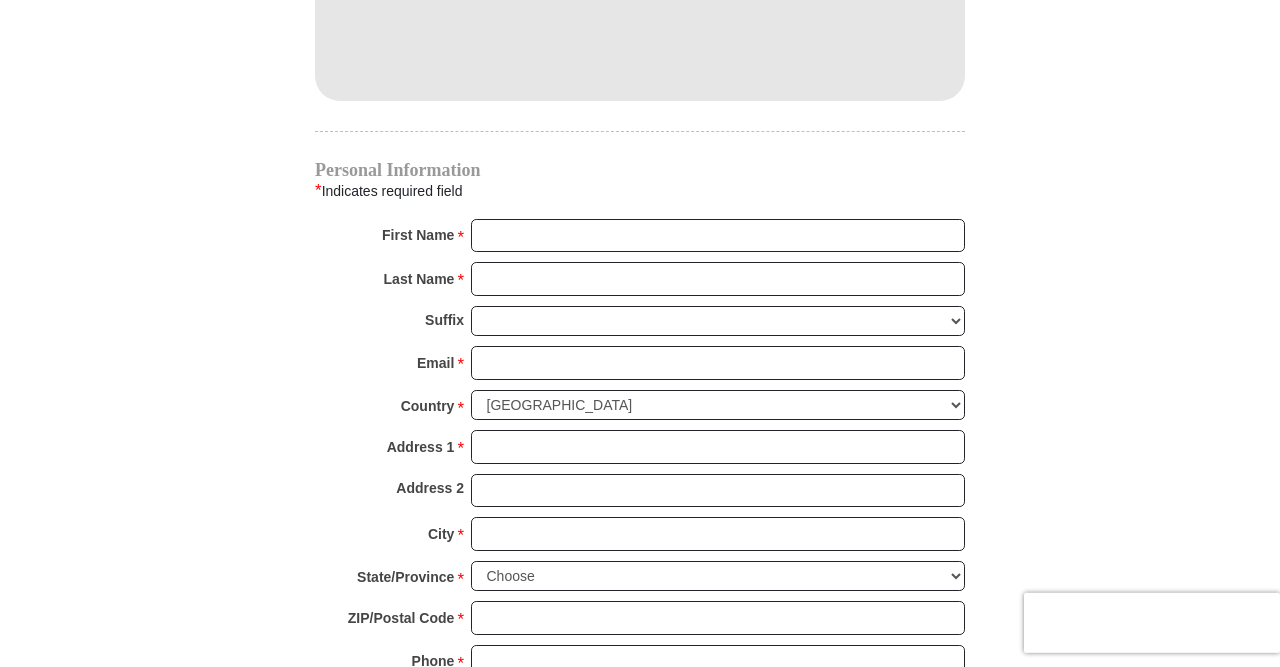 scroll, scrollTop: 2081, scrollLeft: 0, axis: vertical 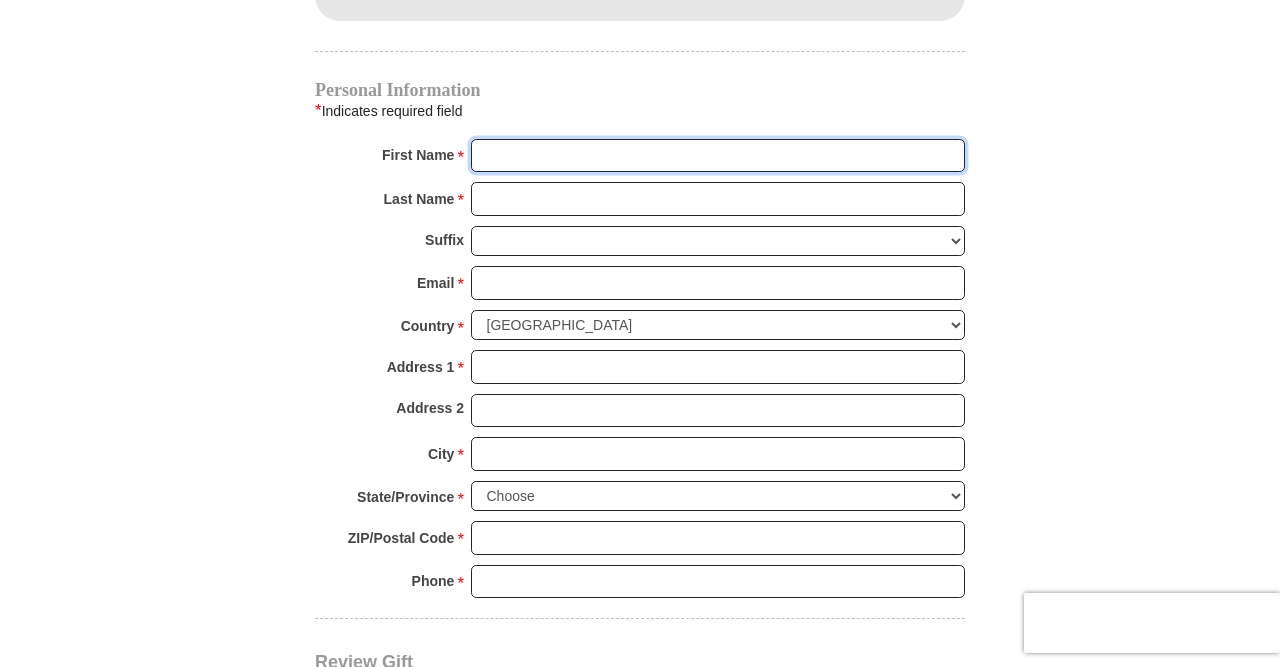 click on "First Name
*" at bounding box center (718, 156) 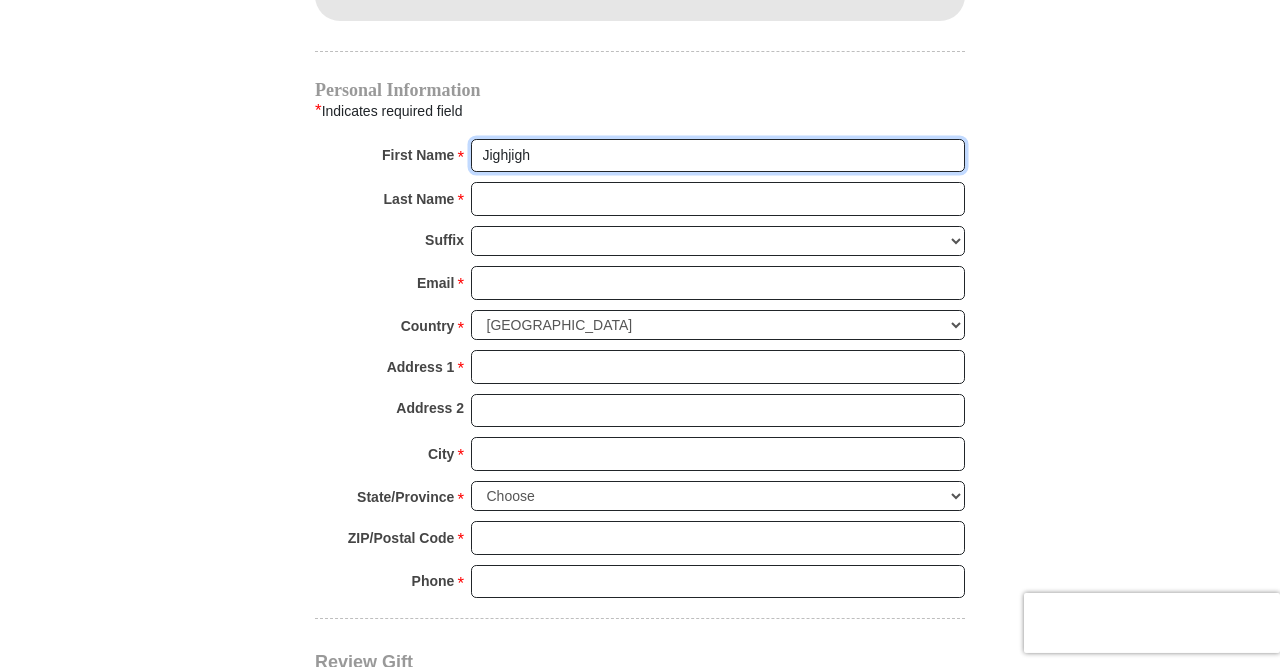 type on "Jighjigh" 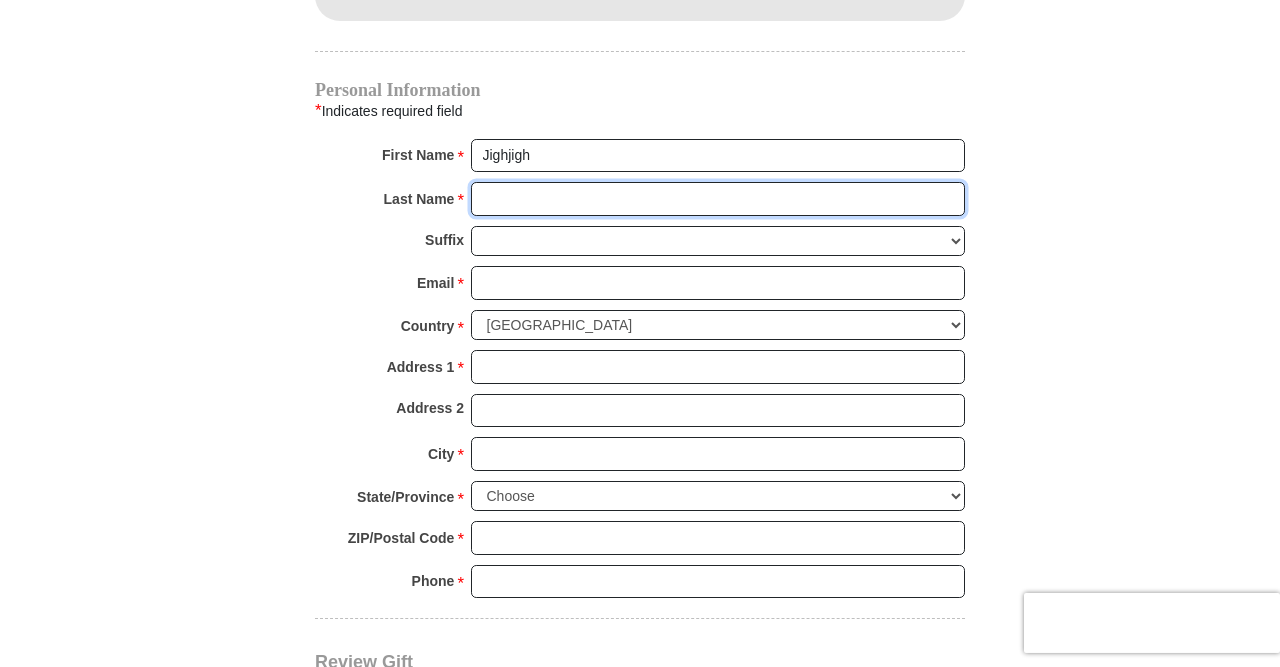 click on "Last Name
*" at bounding box center [718, 199] 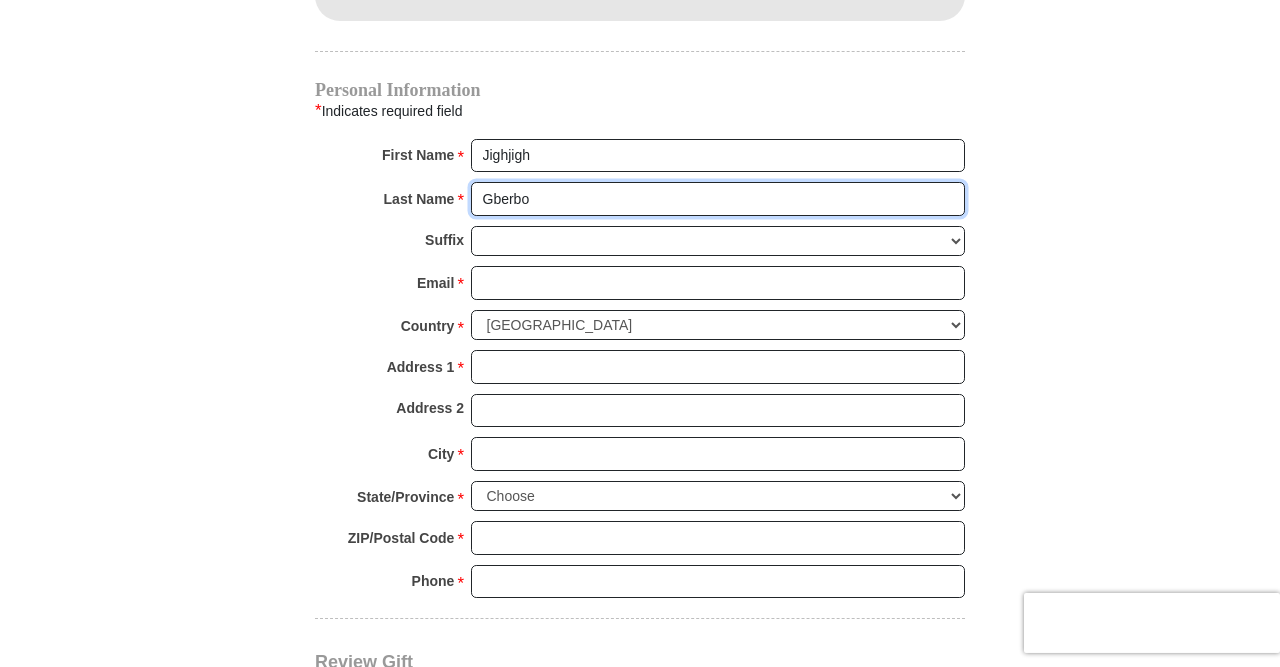 type on "Gberbo" 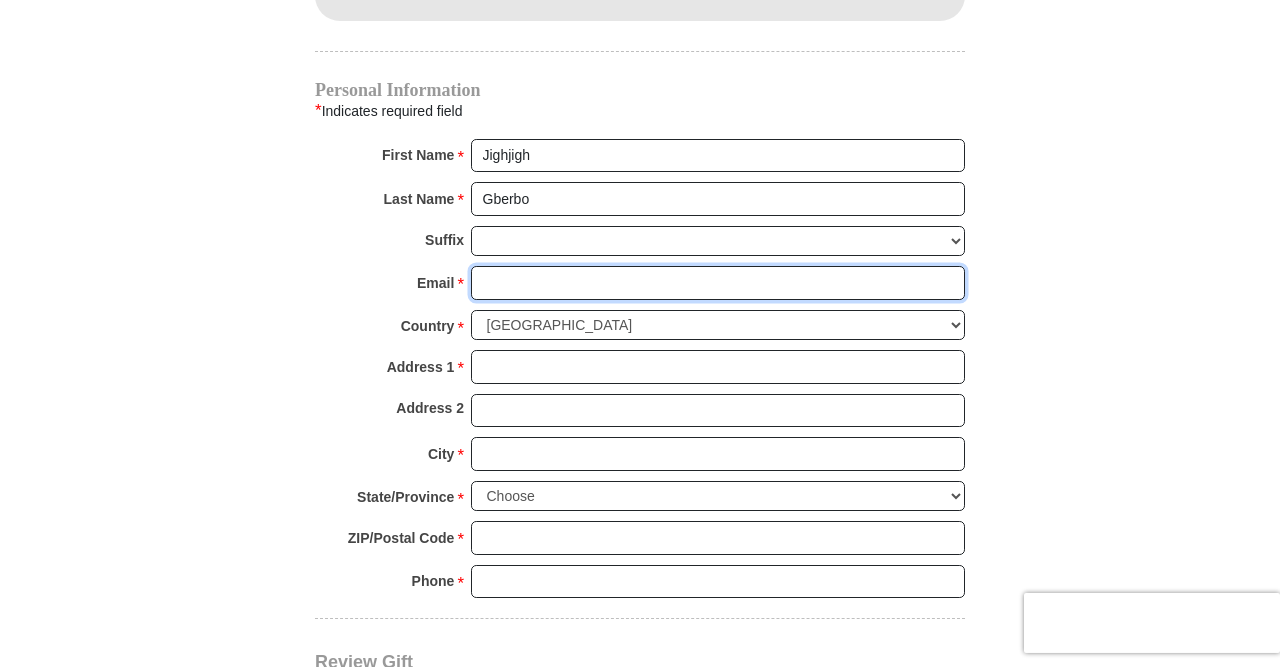 click on "Email
*" at bounding box center (718, 283) 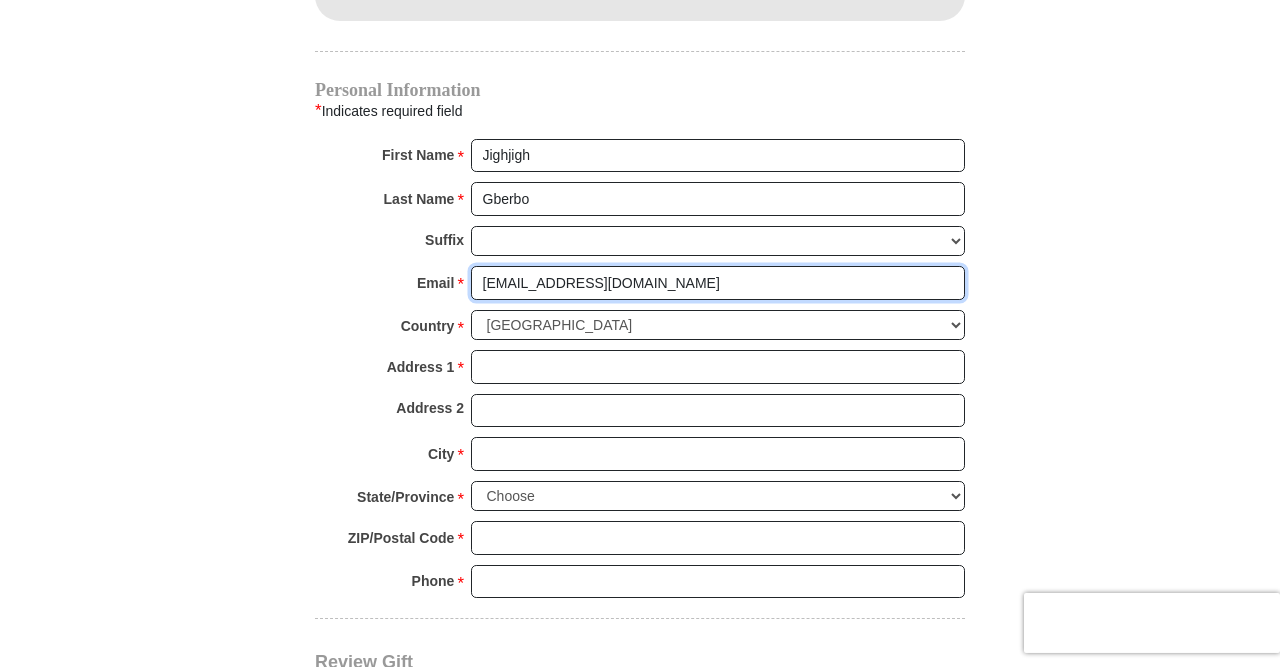 type on "[EMAIL_ADDRESS][DOMAIN_NAME]" 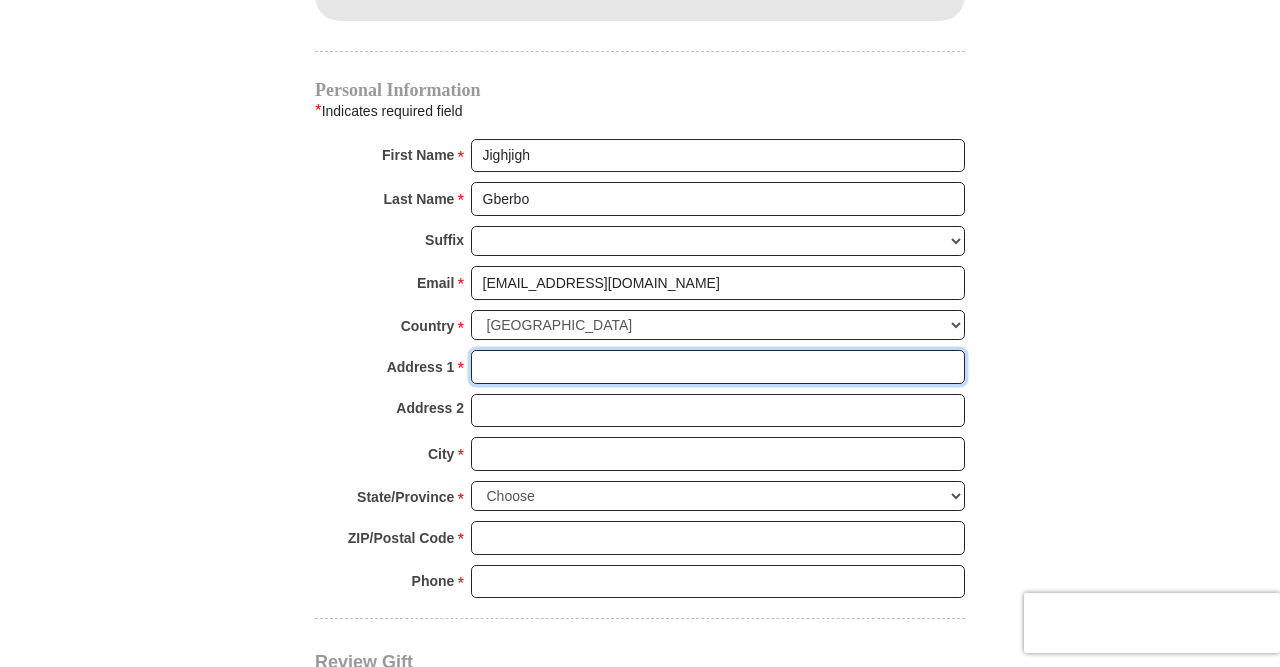 click on "Address 1
*" at bounding box center [718, 367] 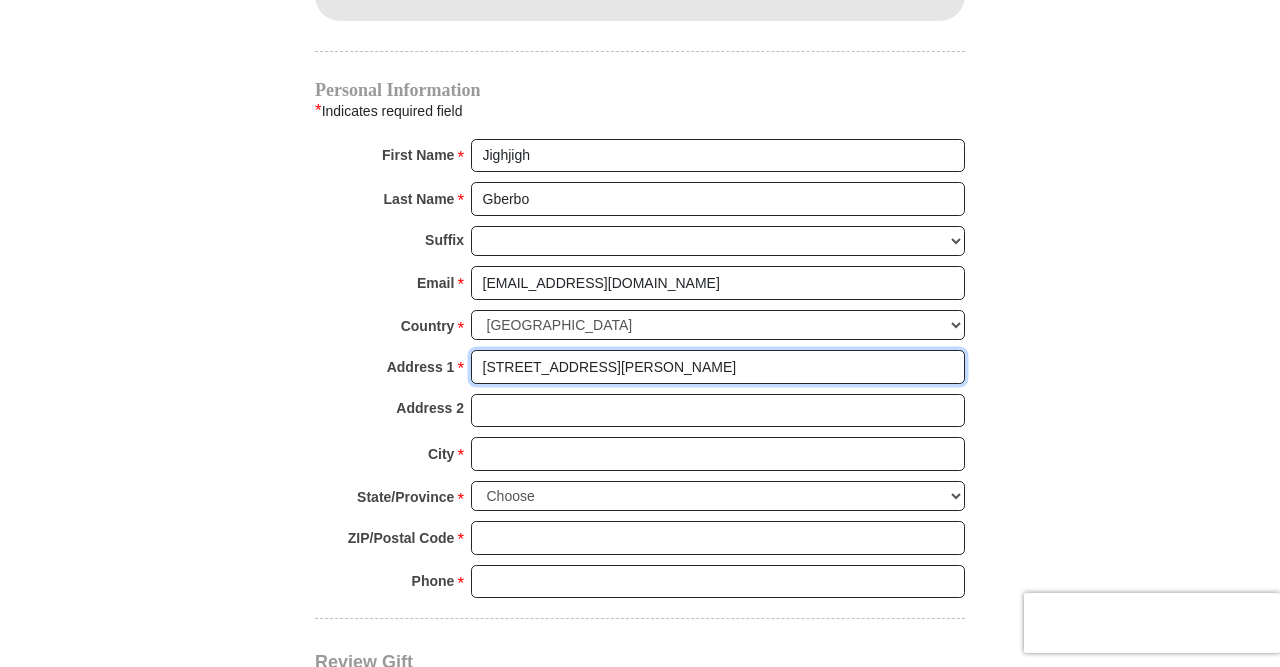 type on "[STREET_ADDRESS][PERSON_NAME]" 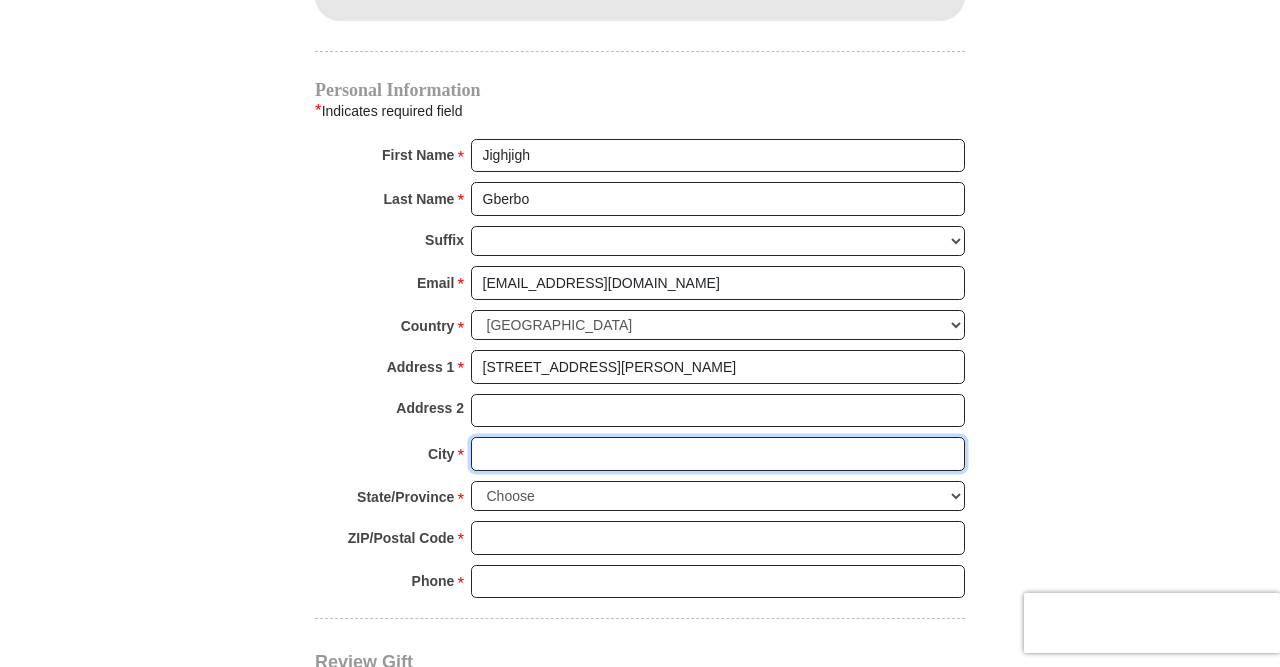 click on "City
*" at bounding box center [718, 454] 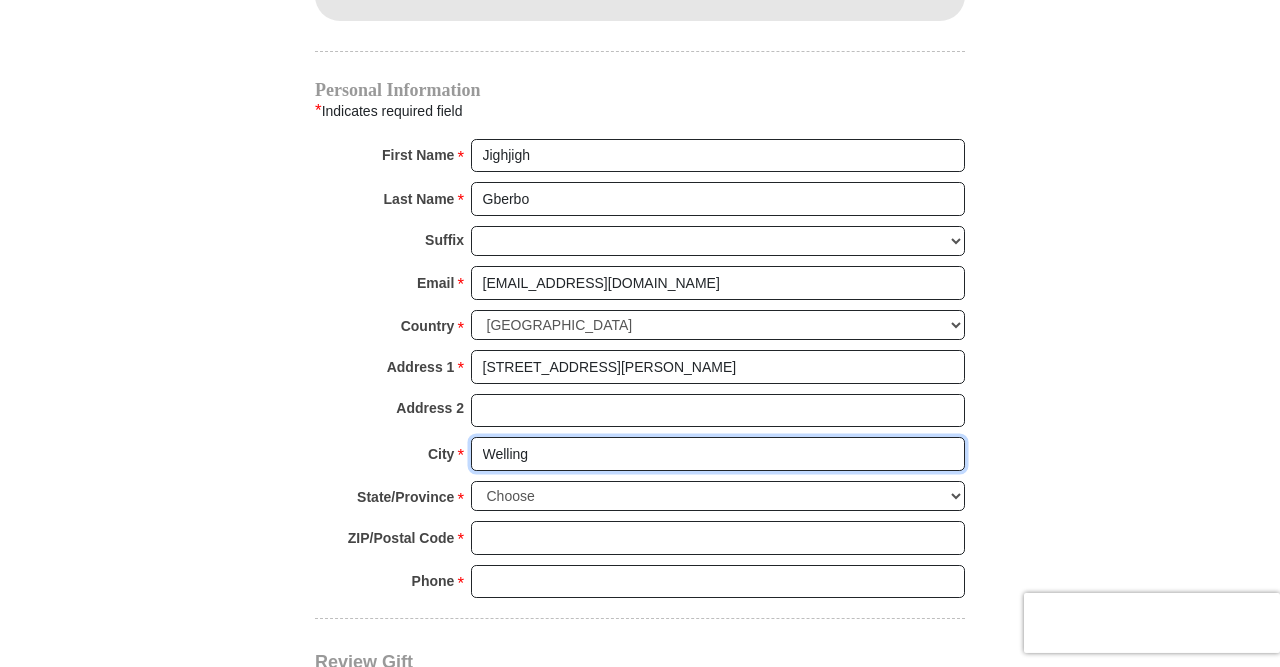 type on "Welling" 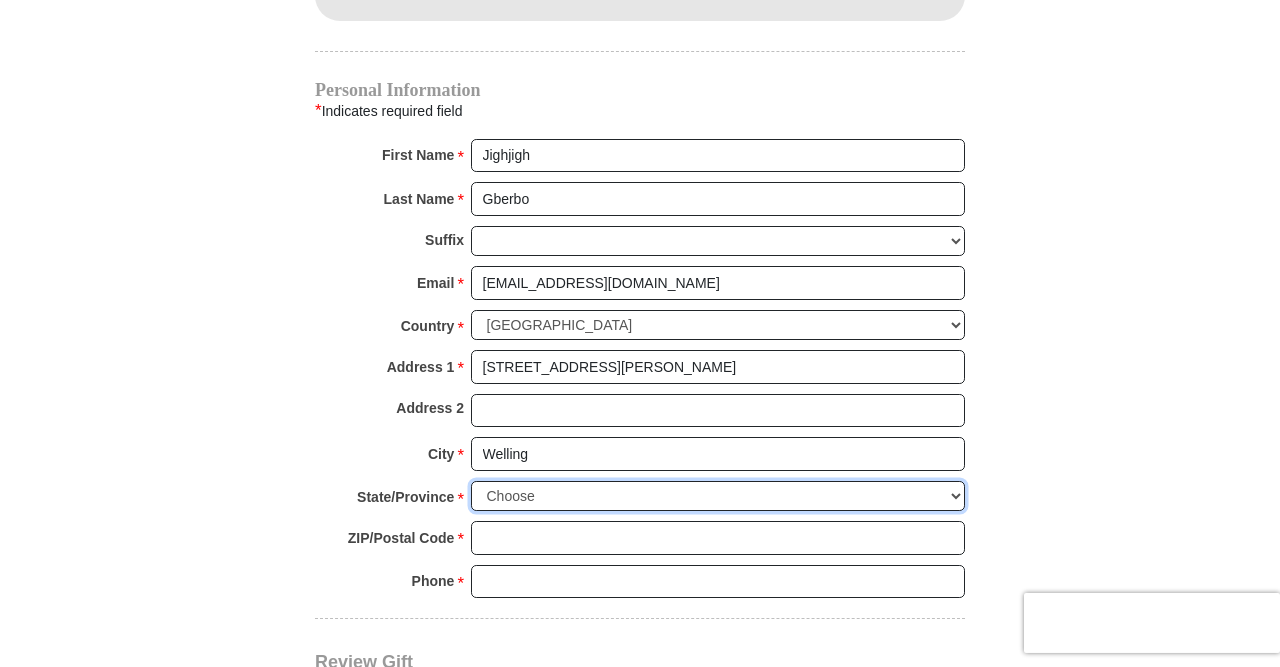 click on "Choose Antrim Ards Armagh Ballymena Ballymoney Banbridge Bedfordshire Belfast Berkshire Borders Region Bristol Buckinghamshire Cambridgeshire Carrickfergus Castlereagh Central Region Channel Is Cheshire Clwyd Coleraine Cookstown Cornwall Craigavon Cumbria Derbyshire Derry Devon Dorset Down Dumfries & Galloway Region Dungannon Durham Dyfed East Riding of Yorkshire East Sussex Essex Fermanagh Fife Region Gloucestershire Grampian Region Greater London Greater Manchester Gwent Gwynedd Hampshire Herefordshire Hertfordshire Highland Region Isle of Man Isle of Wight Isles of Scilly Kent Lancashire Larne Leicestershire Limavady Lincolnshire Lisburn Lothian Region Magherafelt Merseyside Mid Glamorgan Middlesex Moyle NULL Newry and Mourne Newtownabbey Norfolk North Down North Yorkshire Northumberland Nottinghamshire Omagh Orkney Is Oxfordshire Powys Rutland Shetland Is Shropshire Somerset South Glamorgan South Yorkshire Staffordshire Strabane Strathclyde Region Suffolk Surrey Tayside Region Tyne & Wear Warwickshire" at bounding box center [718, 496] 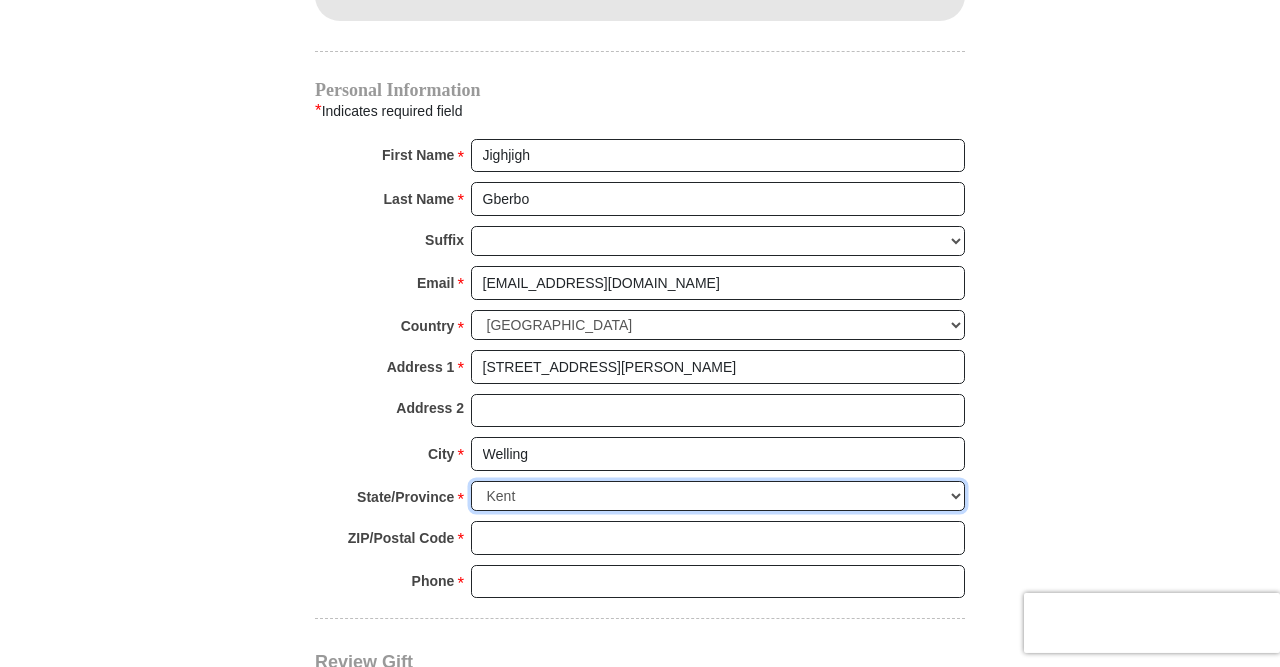 click on "Choose Antrim Ards Armagh Ballymena Ballymoney Banbridge Bedfordshire Belfast Berkshire Borders Region Bristol Buckinghamshire Cambridgeshire Carrickfergus Castlereagh Central Region Channel Is Cheshire Clwyd Coleraine Cookstown Cornwall Craigavon Cumbria Derbyshire Derry Devon Dorset Down Dumfries & Galloway Region Dungannon Durham Dyfed East Riding of Yorkshire East Sussex Essex Fermanagh Fife Region Gloucestershire Grampian Region Greater London Greater Manchester Gwent Gwynedd Hampshire Herefordshire Hertfordshire Highland Region Isle of Man Isle of Wight Isles of Scilly Kent Lancashire Larne Leicestershire Limavady Lincolnshire Lisburn Lothian Region Magherafelt Merseyside Mid Glamorgan Middlesex Moyle NULL Newry and Mourne Newtownabbey Norfolk North Down North Yorkshire Northumberland Nottinghamshire Omagh Orkney Is Oxfordshire Powys Rutland Shetland Is Shropshire Somerset South Glamorgan South Yorkshire Staffordshire Strabane Strathclyde Region Suffolk Surrey Tayside Region Tyne & Wear Warwickshire" at bounding box center (718, 496) 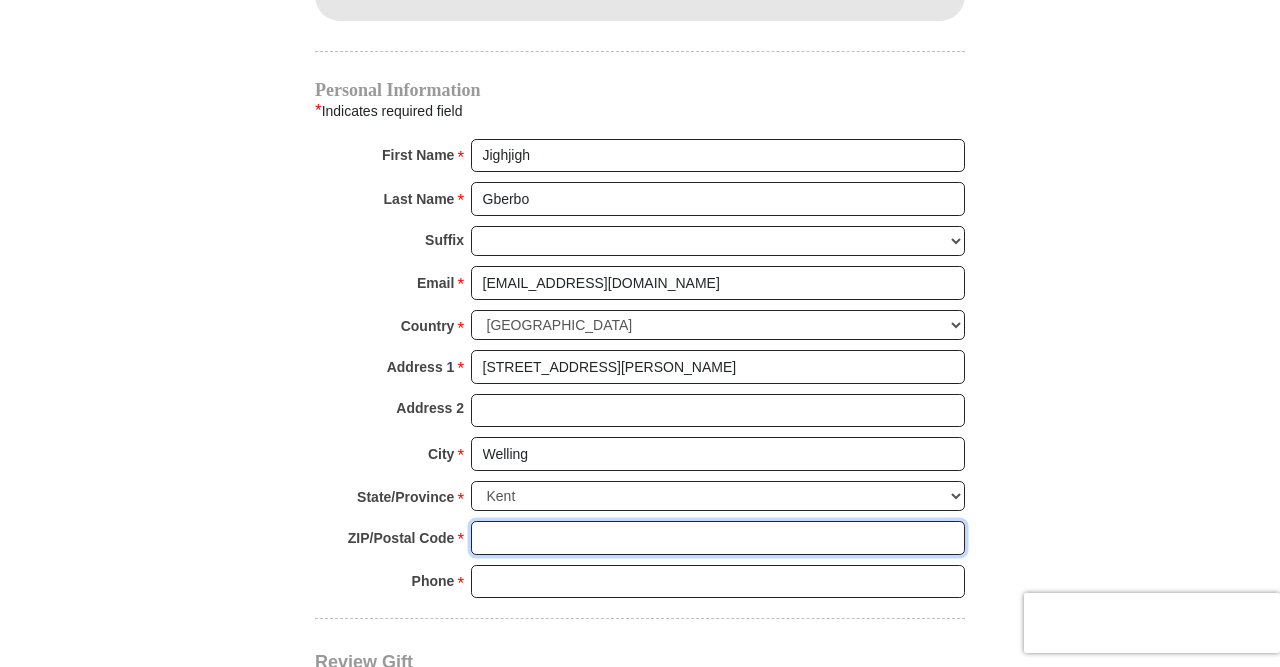 click on "ZIP/Postal Code
*" at bounding box center (718, 538) 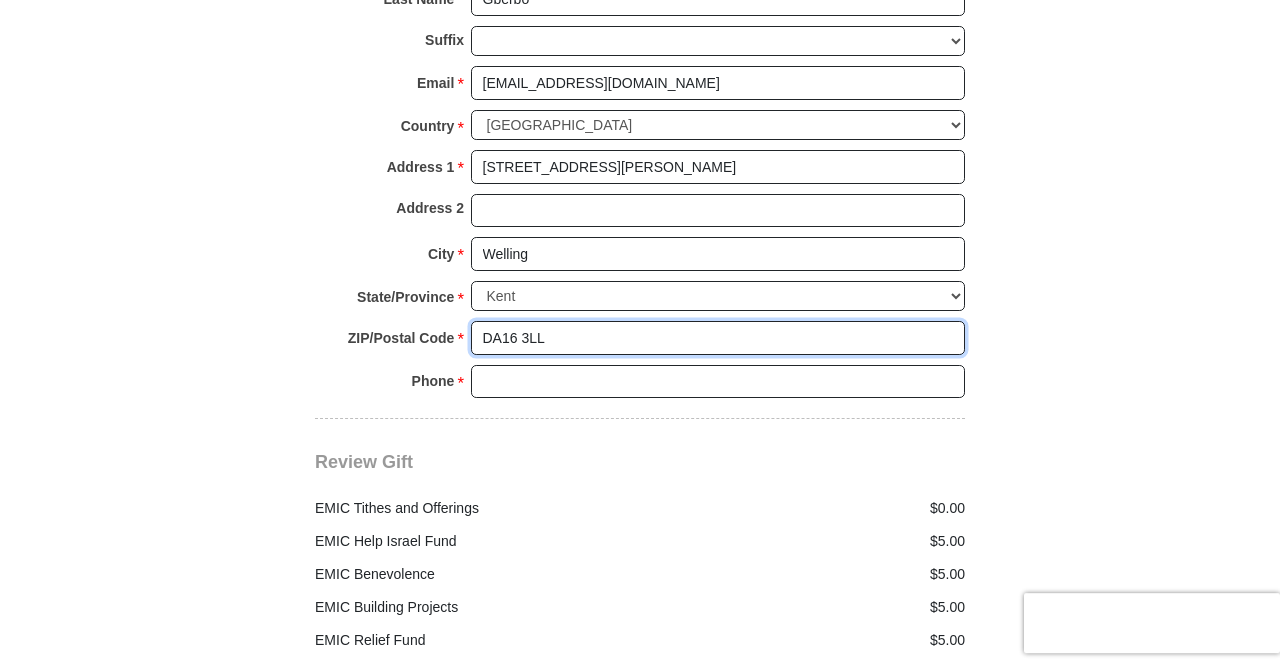 scroll, scrollTop: 2329, scrollLeft: 0, axis: vertical 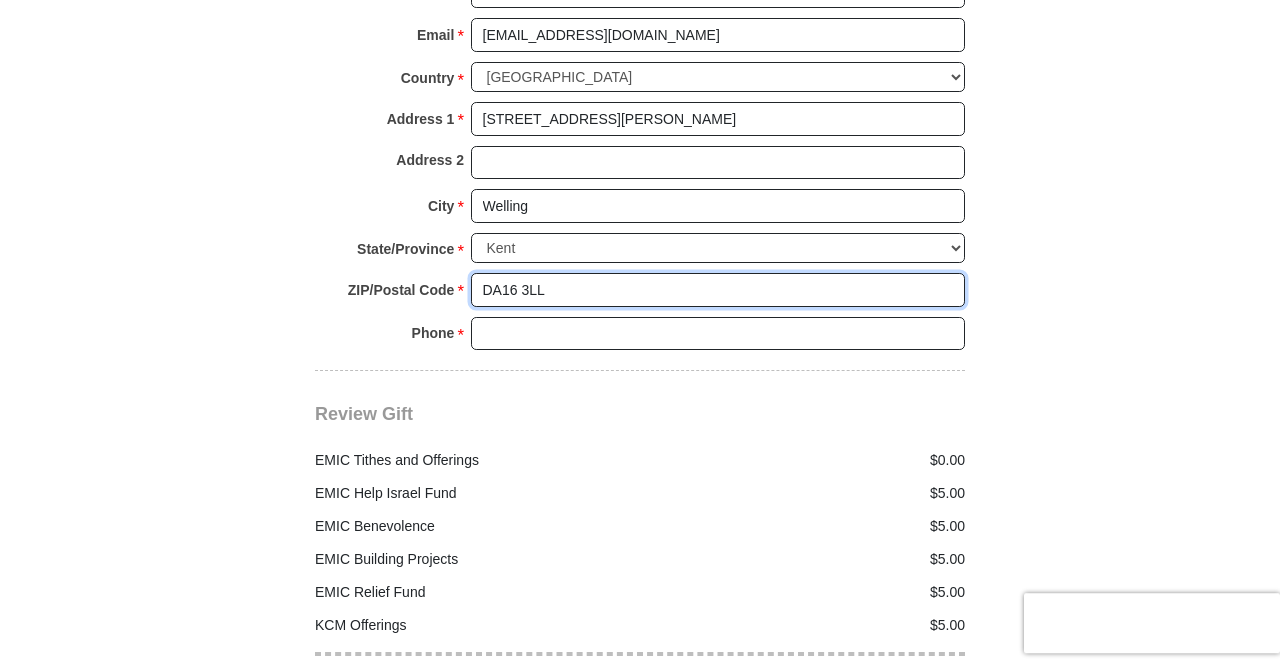 type on "DA16 3LL" 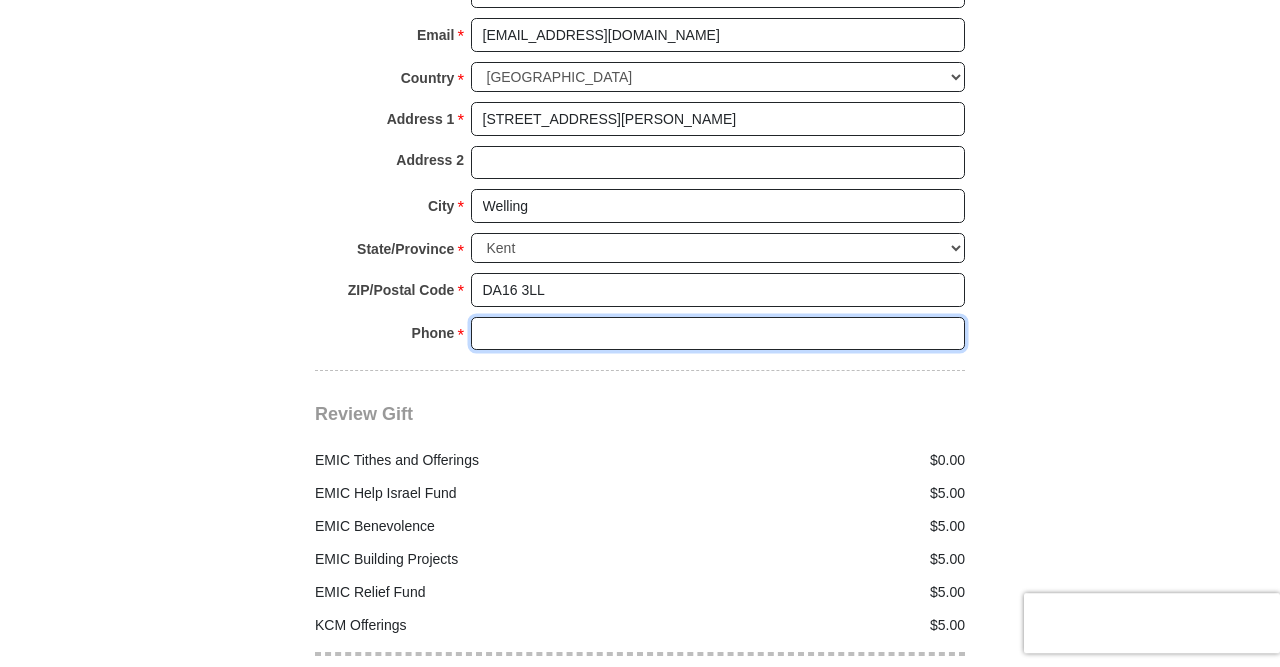 click on "Phone
*
*" at bounding box center (718, 334) 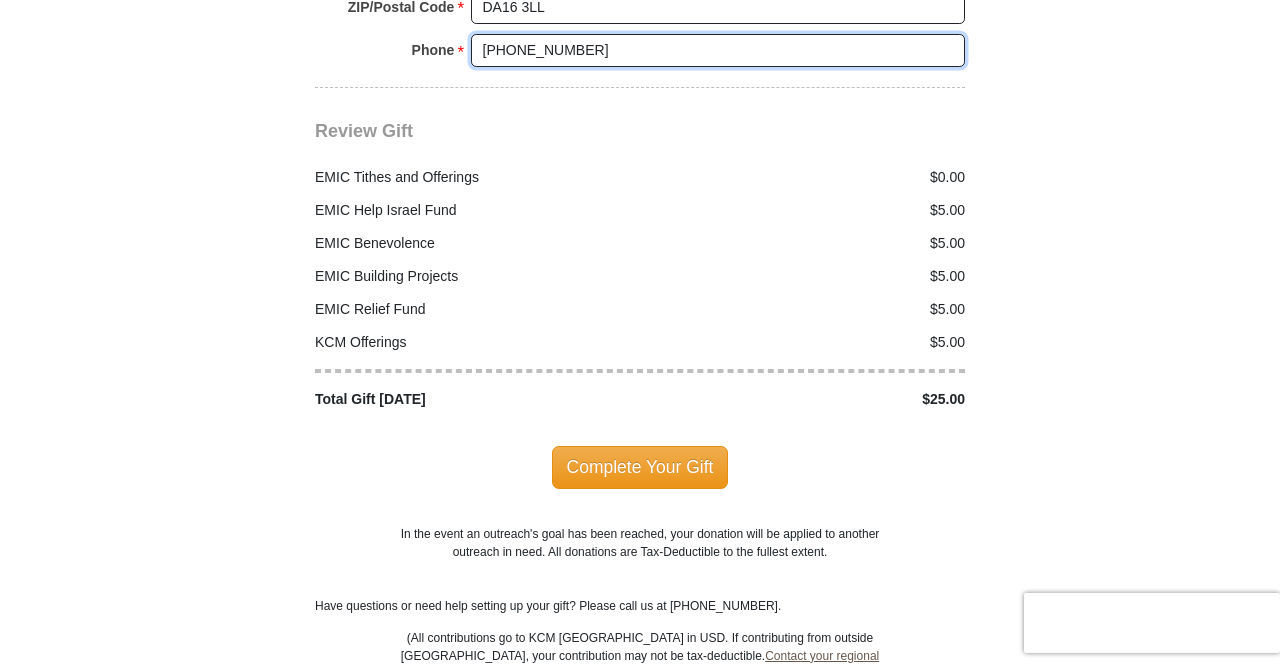 scroll, scrollTop: 2616, scrollLeft: 0, axis: vertical 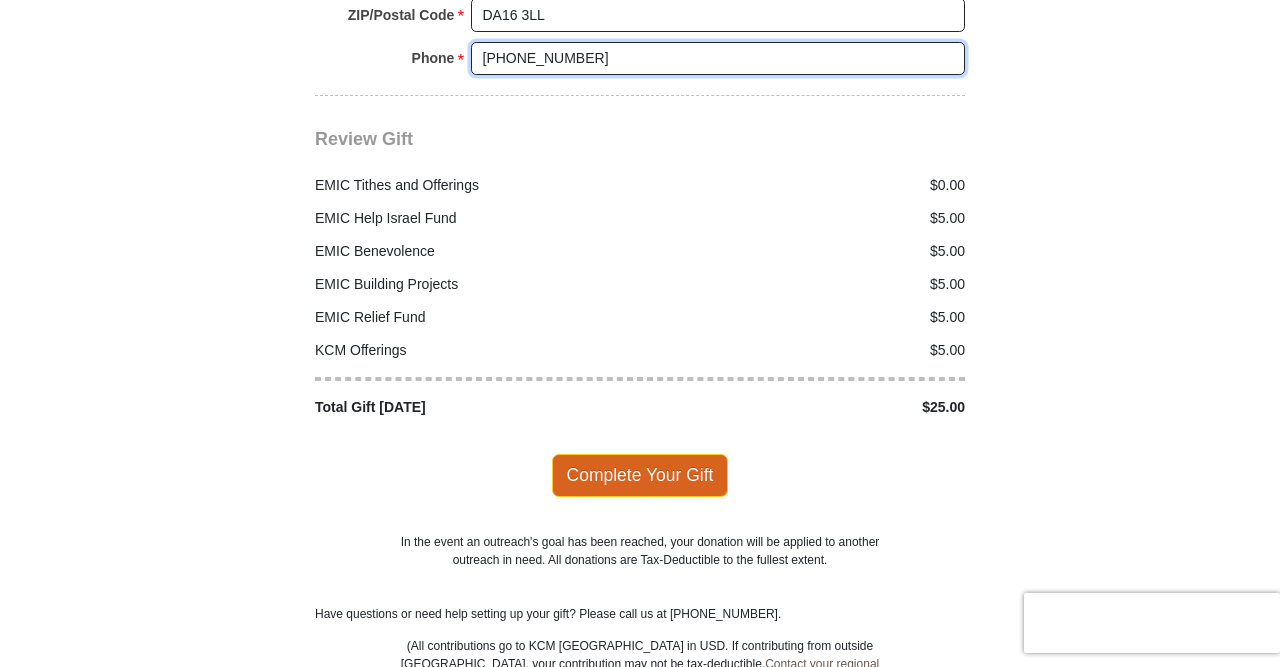 type on "[PHONE_NUMBER]" 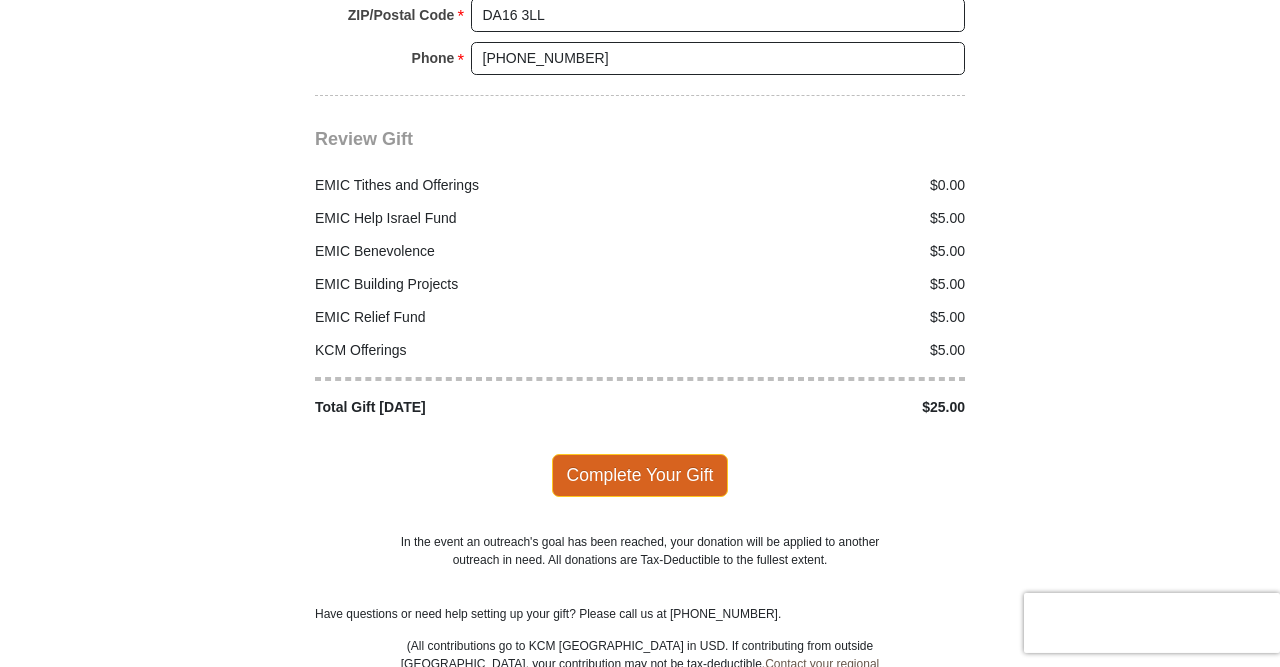 click on "Complete Your Gift" at bounding box center [640, 475] 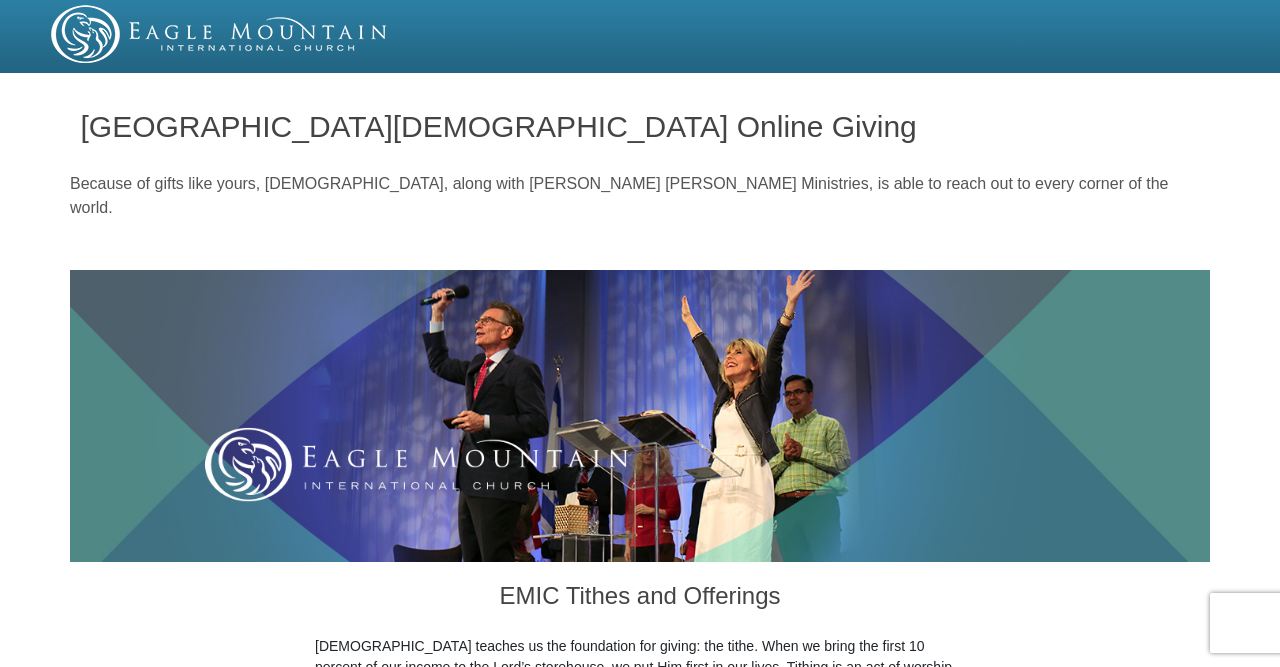 scroll, scrollTop: 0, scrollLeft: 0, axis: both 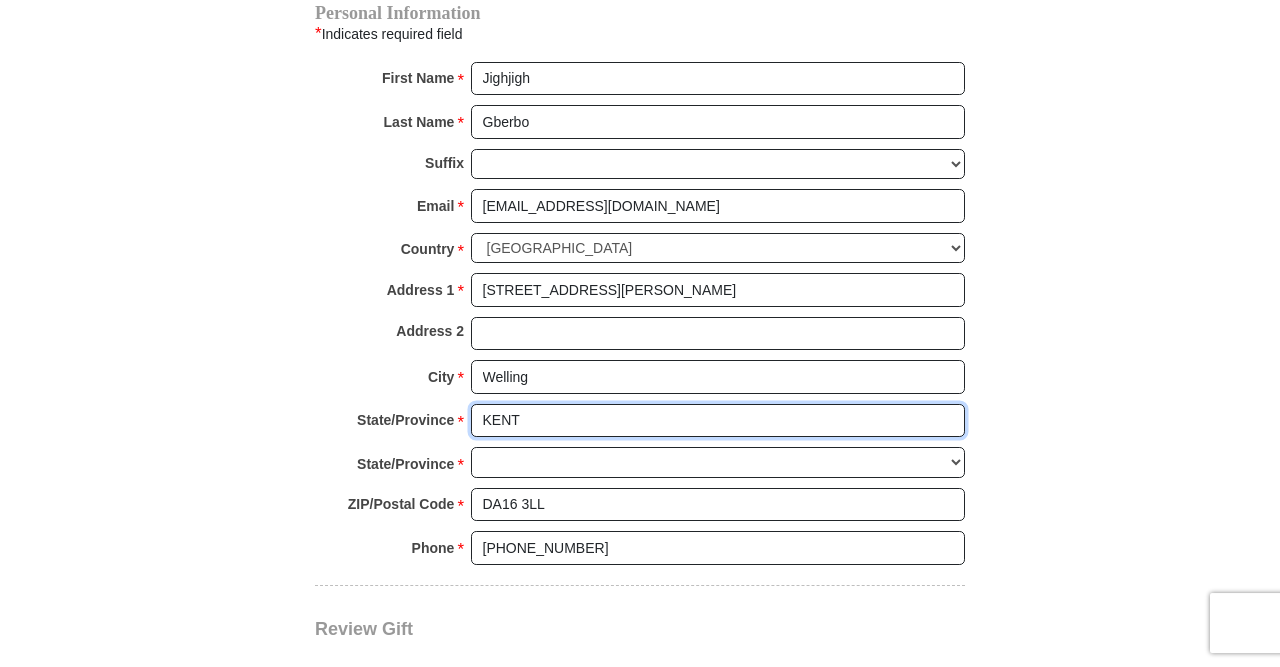 drag, startPoint x: 561, startPoint y: 380, endPoint x: 459, endPoint y: 376, distance: 102.0784 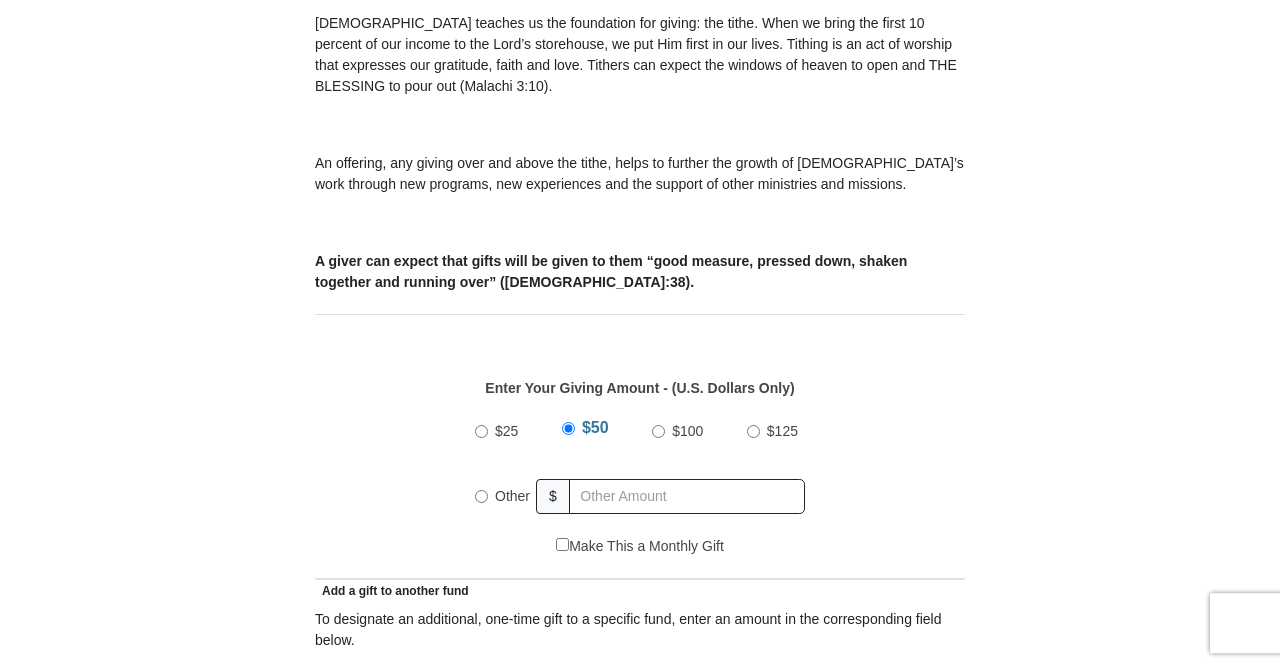 scroll, scrollTop: 708, scrollLeft: 0, axis: vertical 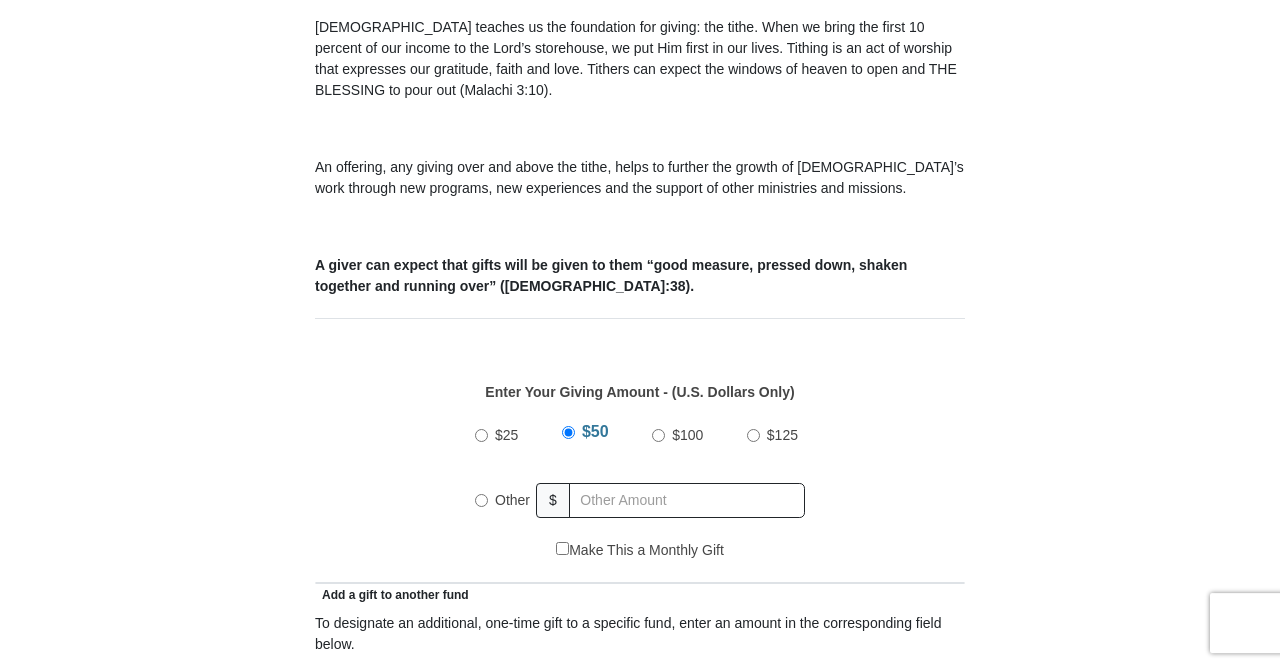 click on "Other" at bounding box center (481, 500) 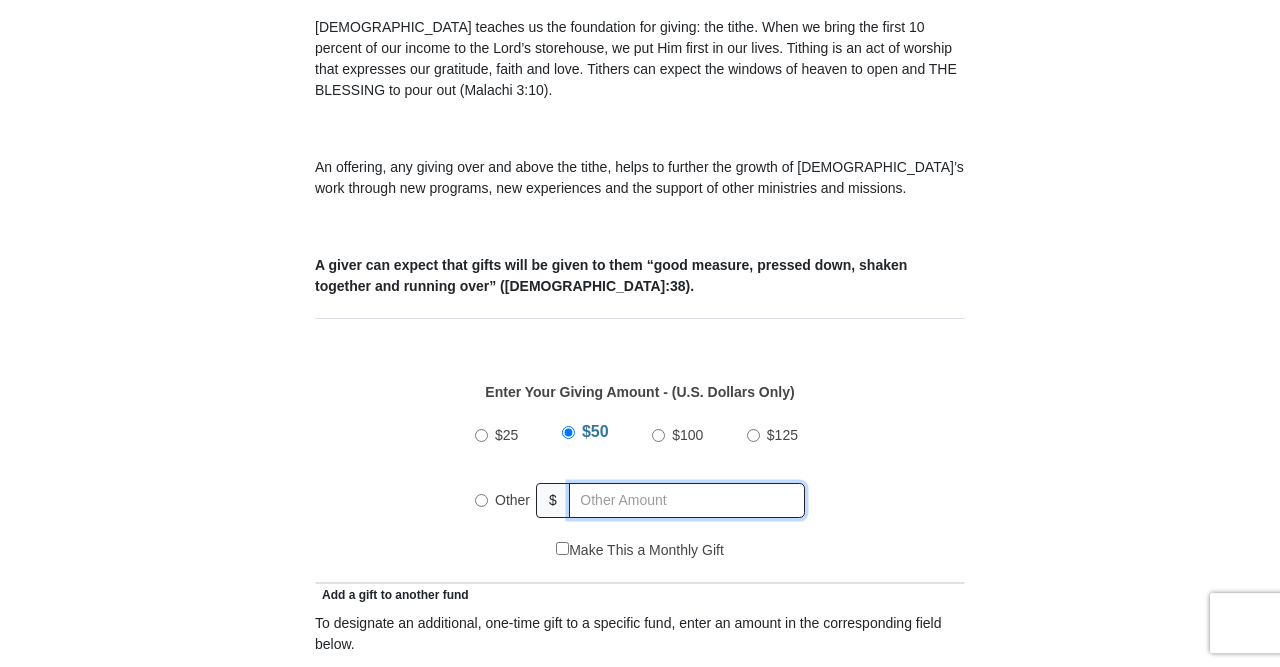 radio on "true" 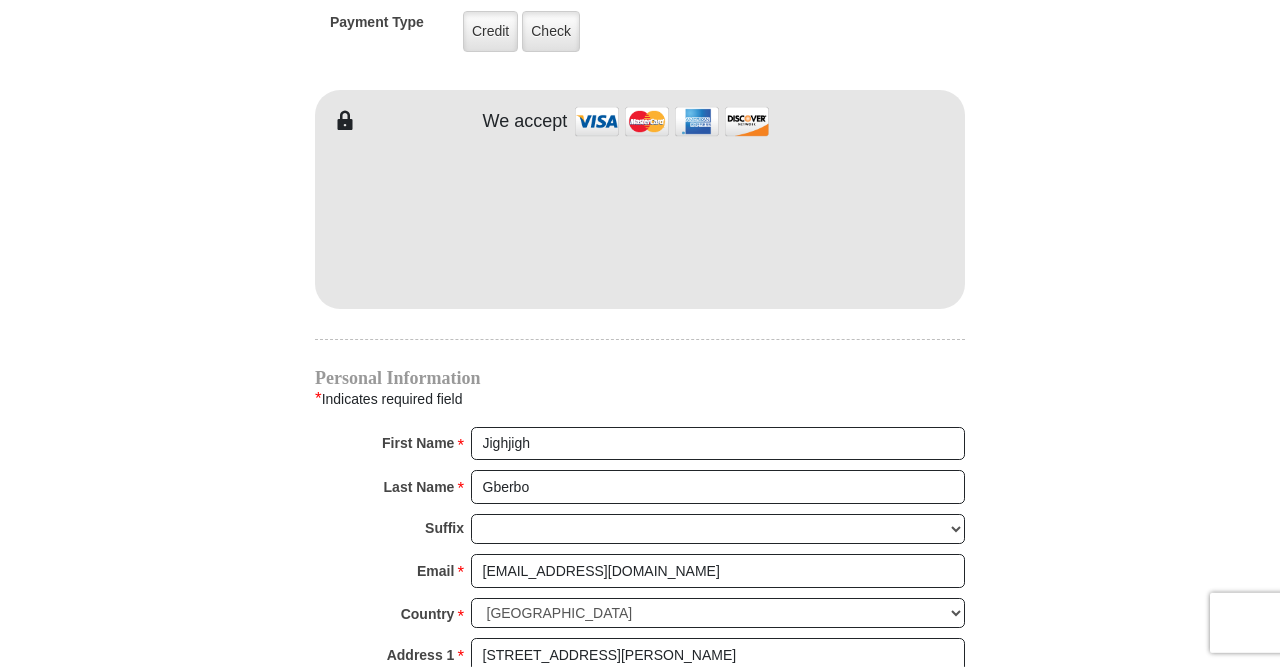 scroll, scrollTop: 1824, scrollLeft: 0, axis: vertical 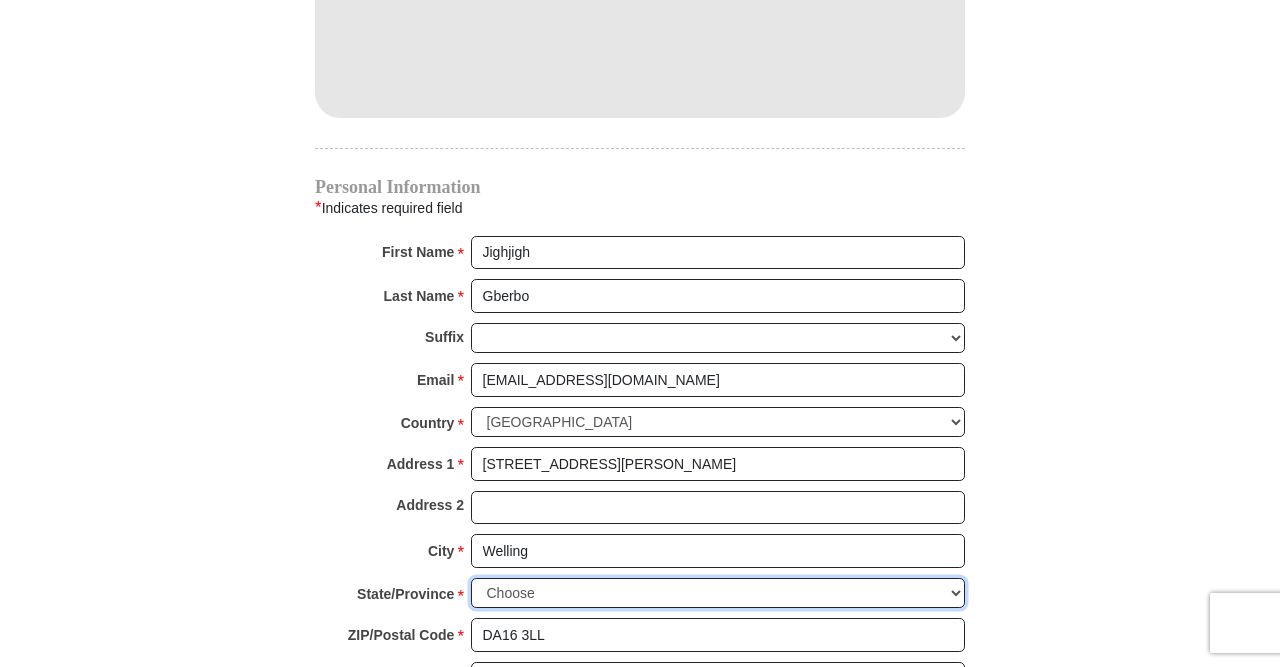 click on "Choose [US_STATE] [US_STATE] [US_STATE] [US_STATE] [US_STATE] Armed Forces Americas Armed Forces Europe Armed Forces Pacific [US_STATE] [US_STATE] [US_STATE] [US_STATE] [US_STATE] [US_STATE] [US_STATE] [US_STATE] [US_STATE] [US_STATE] [US_STATE] [US_STATE] [US_STATE] [US_STATE] [US_STATE] [US_STATE] [US_STATE] [US_STATE] [PERSON_NAME][US_STATE] [US_STATE] [US_STATE] [US_STATE] [US_STATE] [US_STATE] [US_STATE] [US_STATE] [US_STATE] [US_STATE] [US_STATE] [US_STATE] [US_STATE] [US_STATE] [US_STATE] [US_STATE] [US_STATE] [US_STATE] [US_STATE] [US_STATE] [US_STATE] [US_STATE] [US_STATE] [US_STATE] [US_STATE] [US_STATE] [US_STATE] [US_STATE] [US_STATE] [US_STATE] [GEOGRAPHIC_DATA] [US_STATE][PERSON_NAME][US_STATE] [US_STATE][PERSON_NAME] [US_STATE] [US_STATE]" at bounding box center (718, 593) 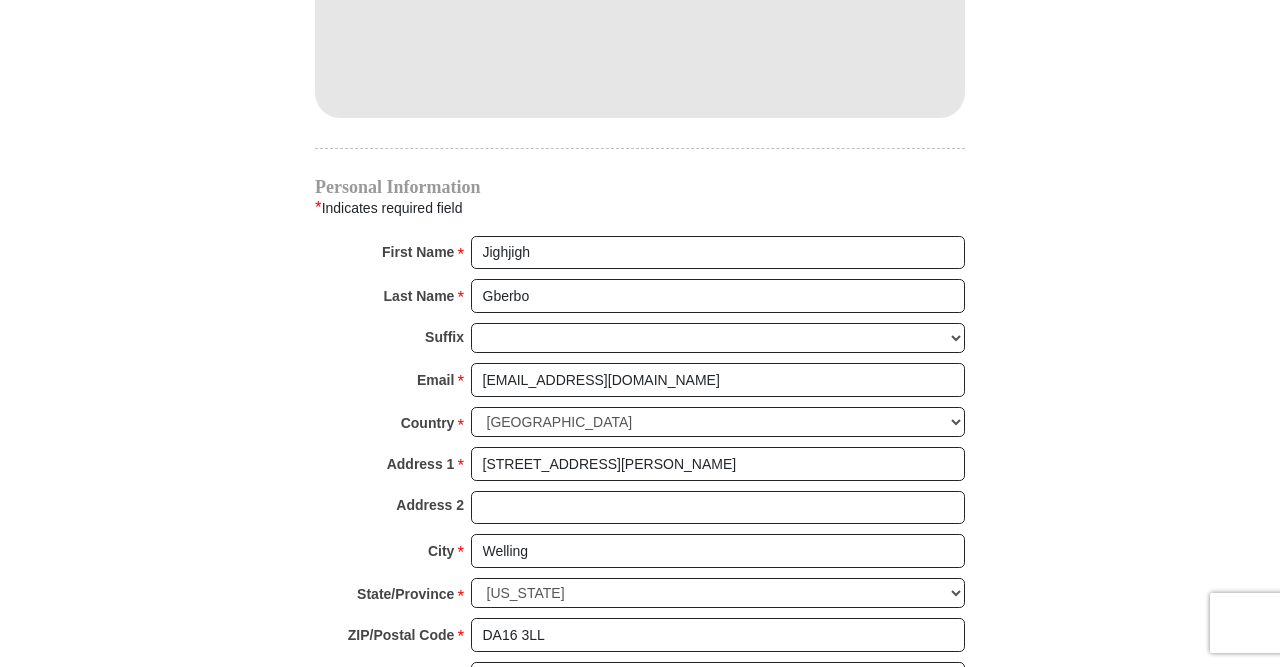 click on "[GEOGRAPHIC_DATA][DEMOGRAPHIC_DATA] Online Giving
Because of gifts like yours, [DEMOGRAPHIC_DATA], along with [PERSON_NAME] [PERSON_NAME] Ministries, is able to reach out to every corner of the world.
EMIC Tithes and Offerings
The [DEMOGRAPHIC_DATA] teaches us the foundation for giving: the tithe. When we bring the first 10 percent of our income to the Lord’s storehouse, we put Him first in our lives. Tithing is an act of worship that expresses our gratitude, faith and love. Tithers can expect the windows of heaven to open and THE BLESSING to pour out (Malachi 3:10).
An offering, any giving over and above the tithe, helps to further the growth of [DEMOGRAPHIC_DATA]’s work through new programs, new experiences and the support of other ministries and missions.
$" at bounding box center (640, -317) 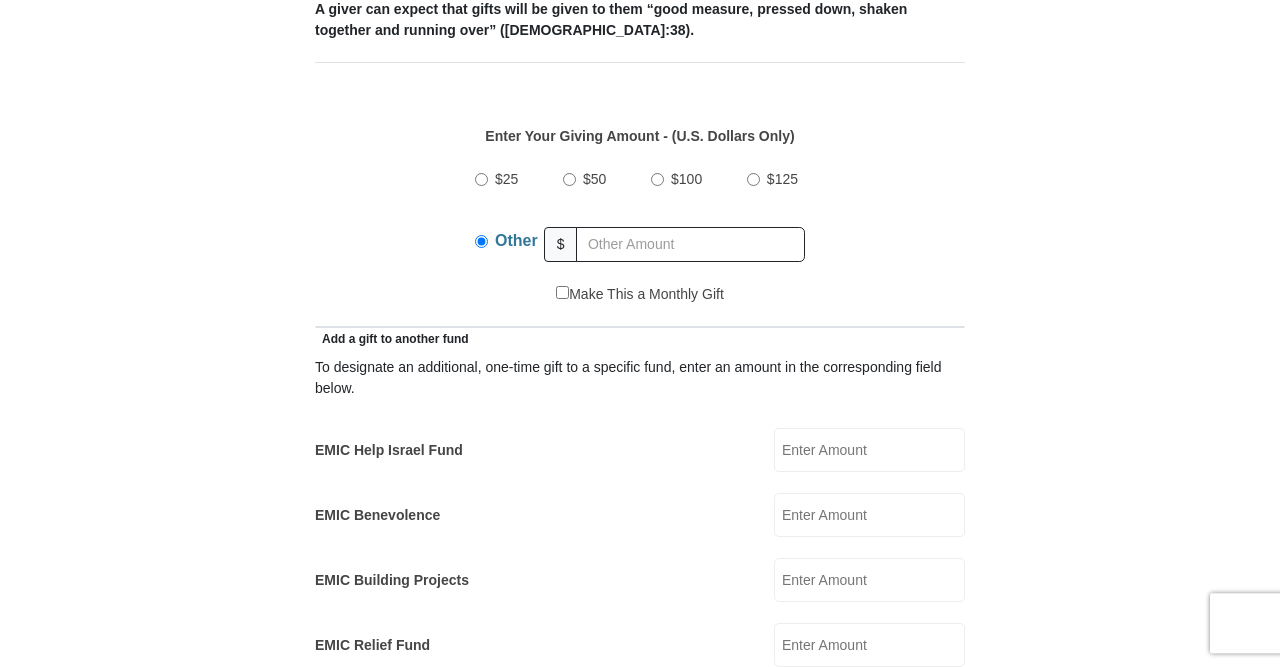 scroll, scrollTop: 1196, scrollLeft: 0, axis: vertical 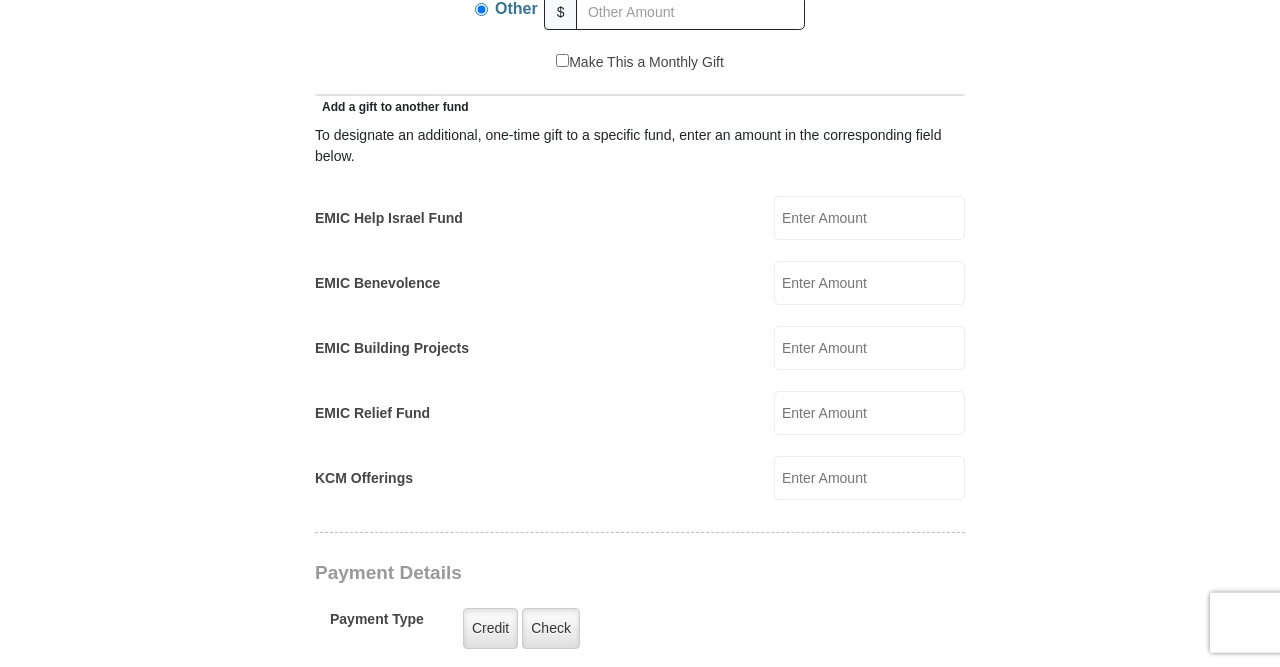 click on "EMIC Help Israel Fund" at bounding box center (869, 218) 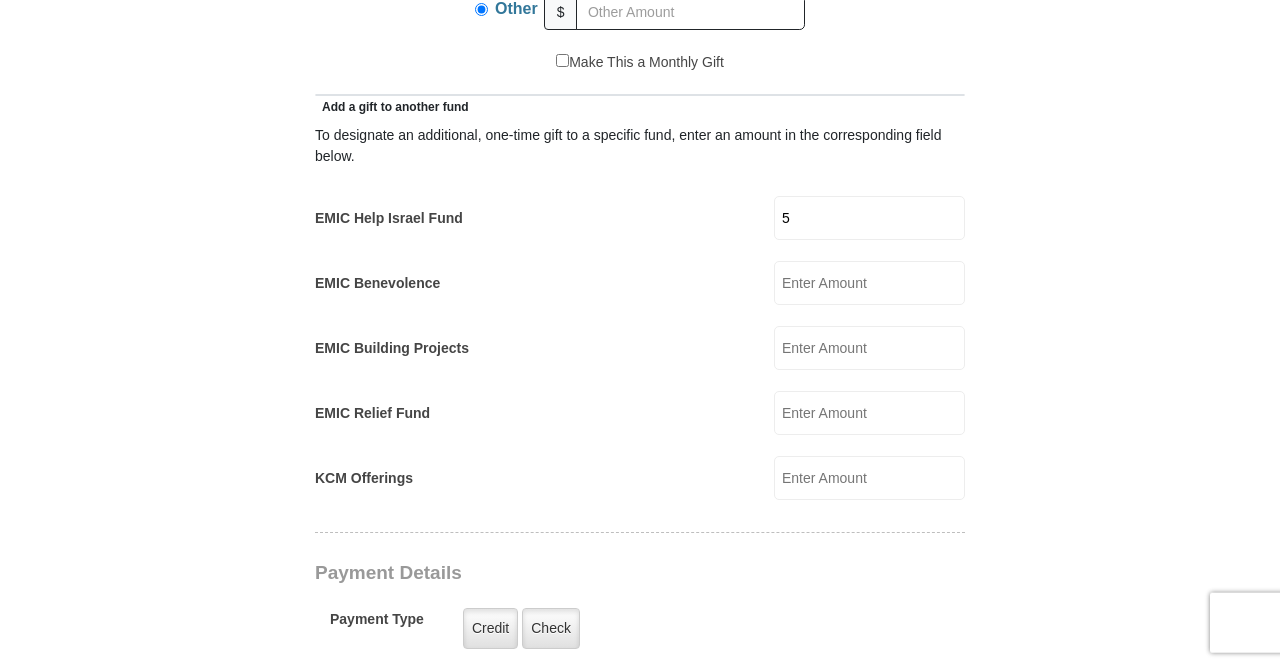 type on "5" 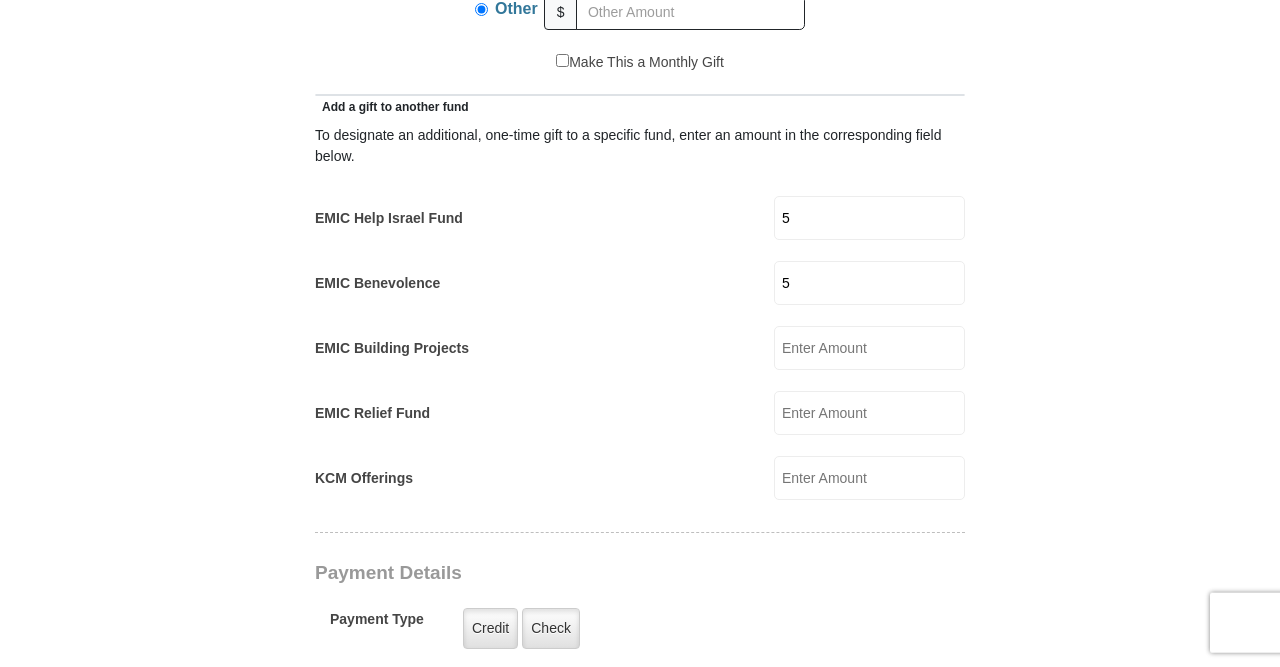 type on "5" 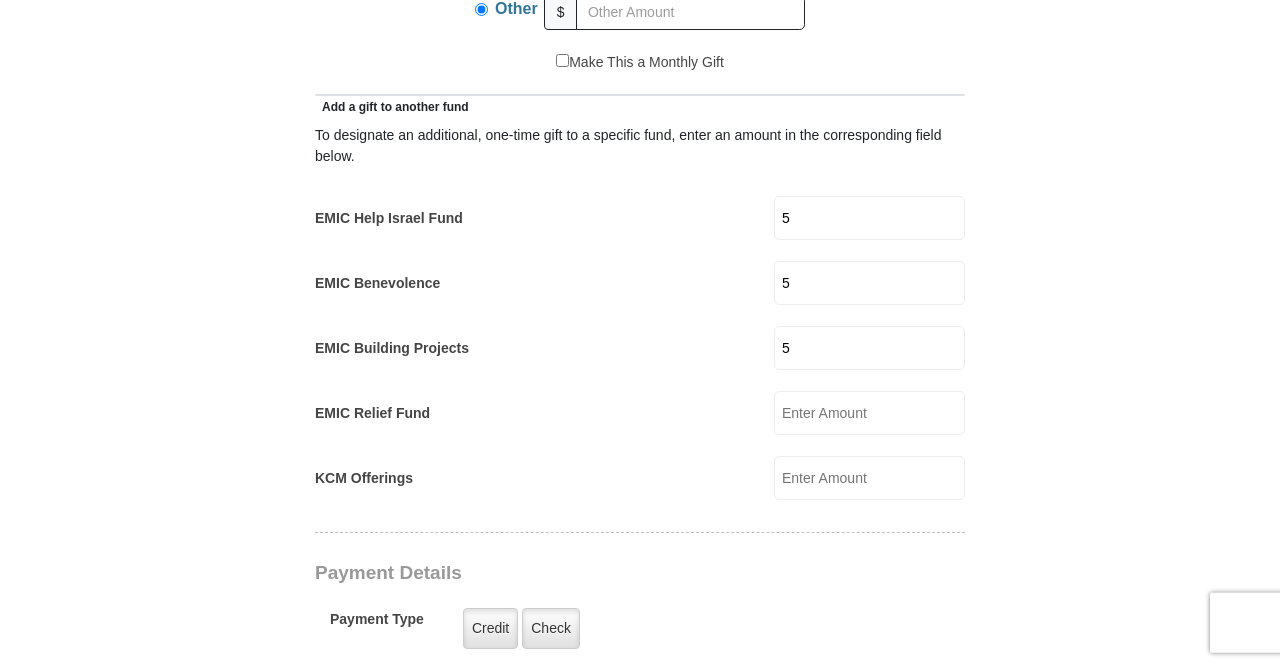 type on "5" 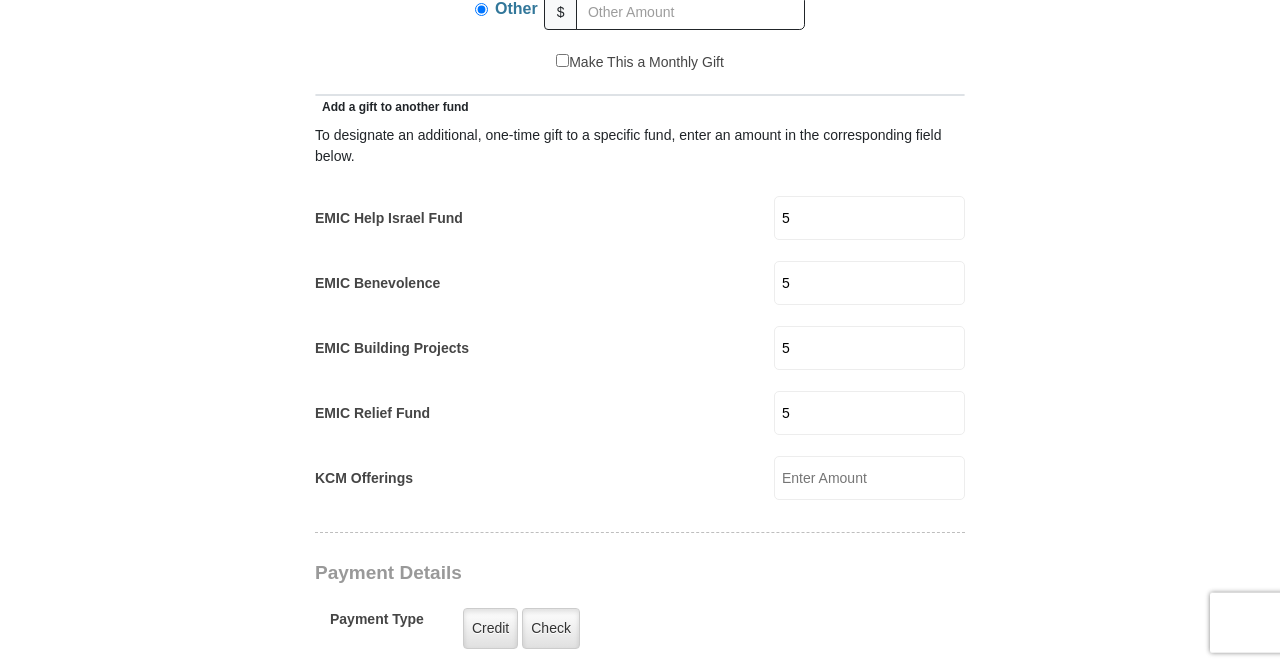 type on "5" 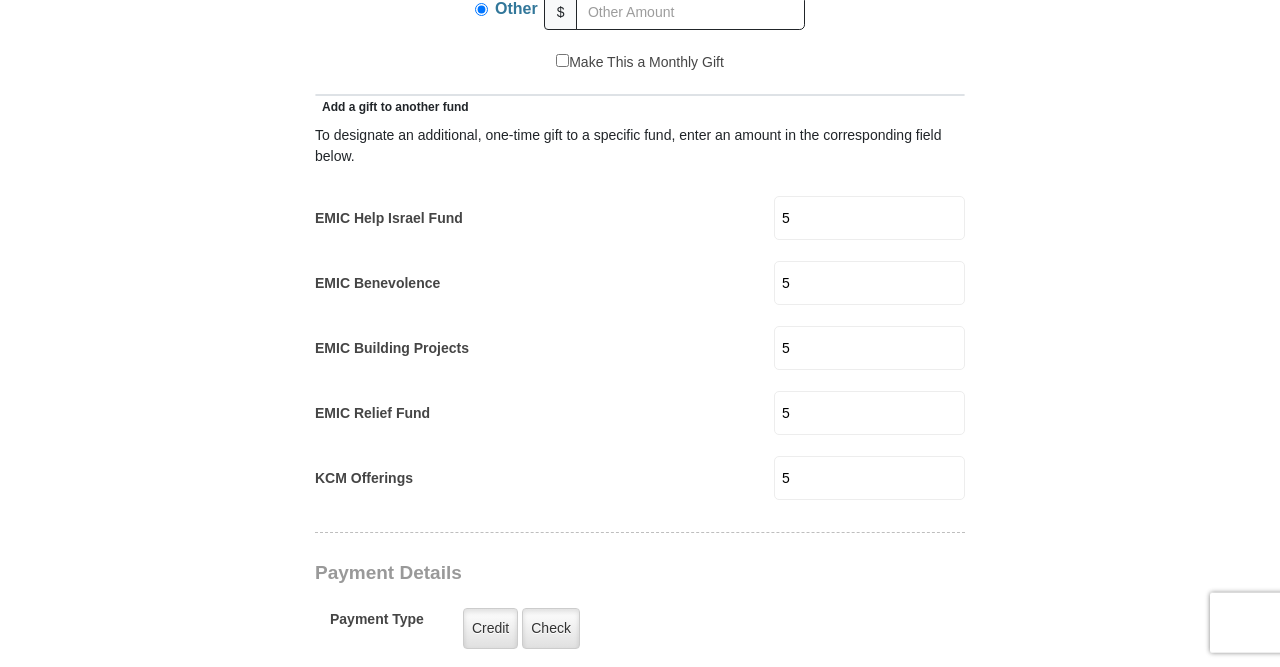 type on "5" 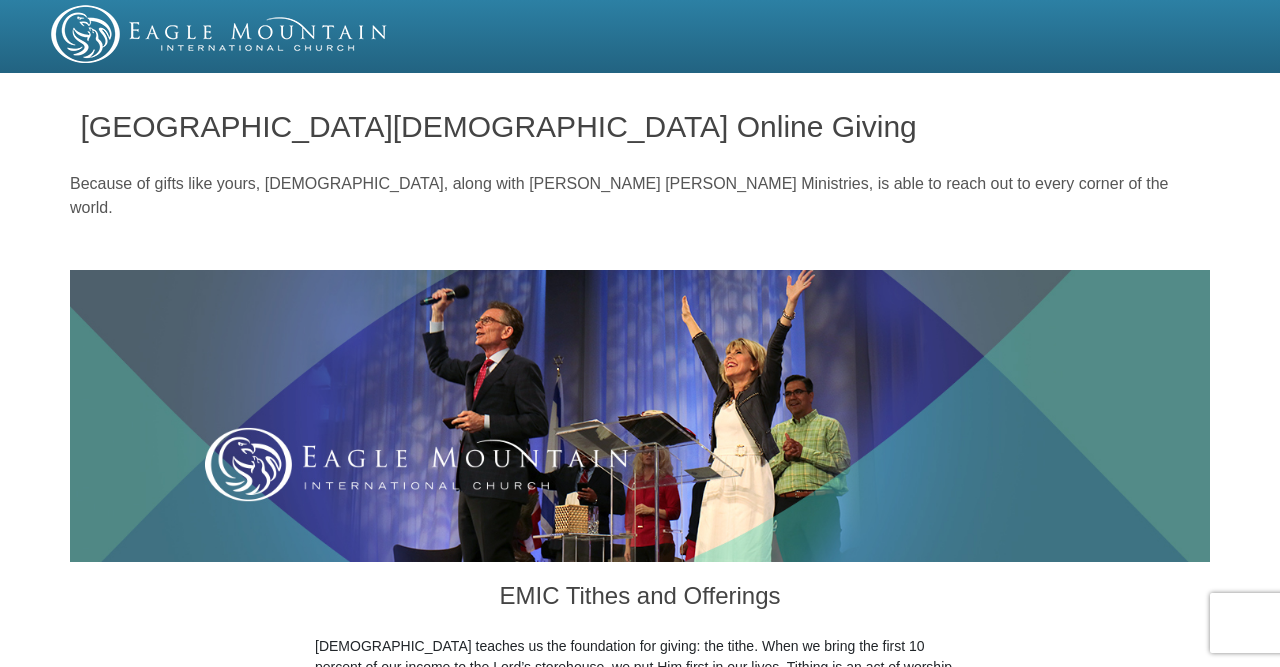 scroll, scrollTop: 2064, scrollLeft: 0, axis: vertical 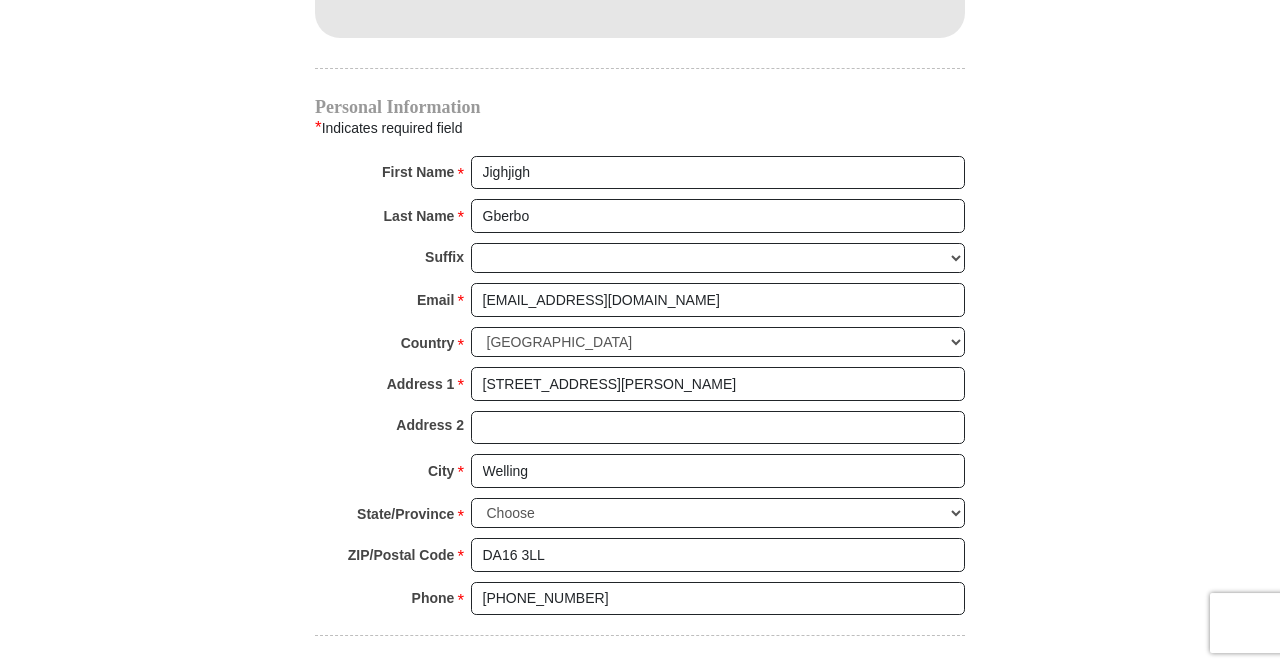 select on "KS" 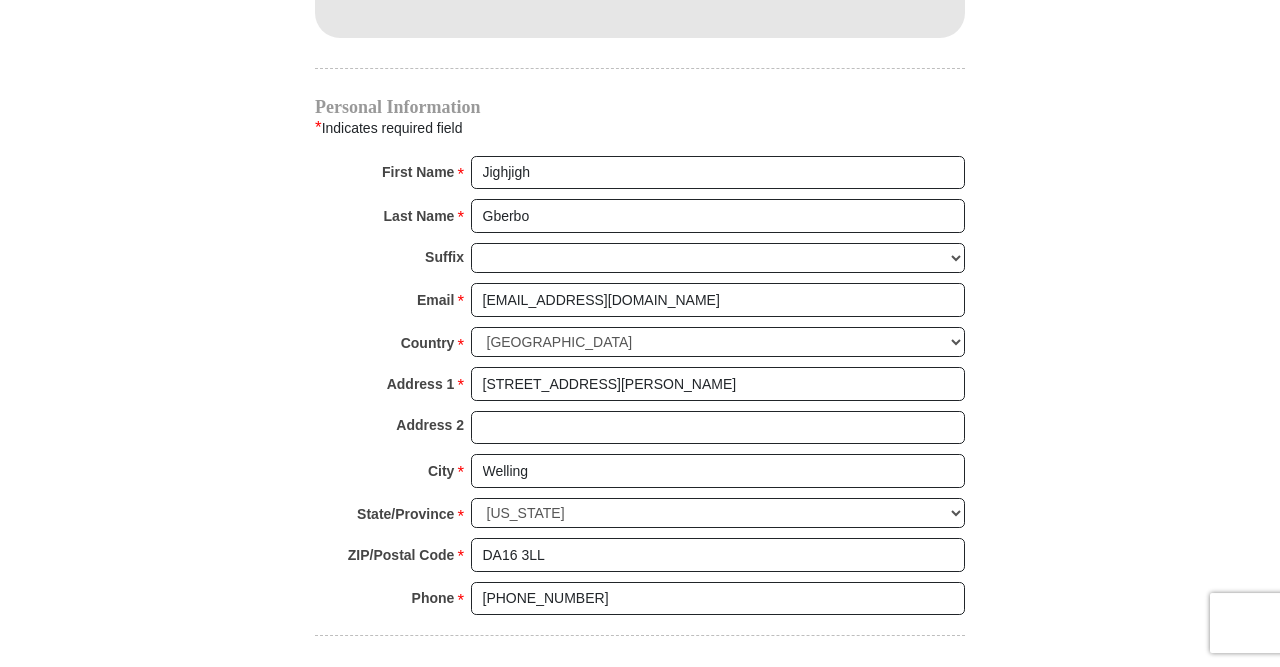 scroll, scrollTop: 2154, scrollLeft: 0, axis: vertical 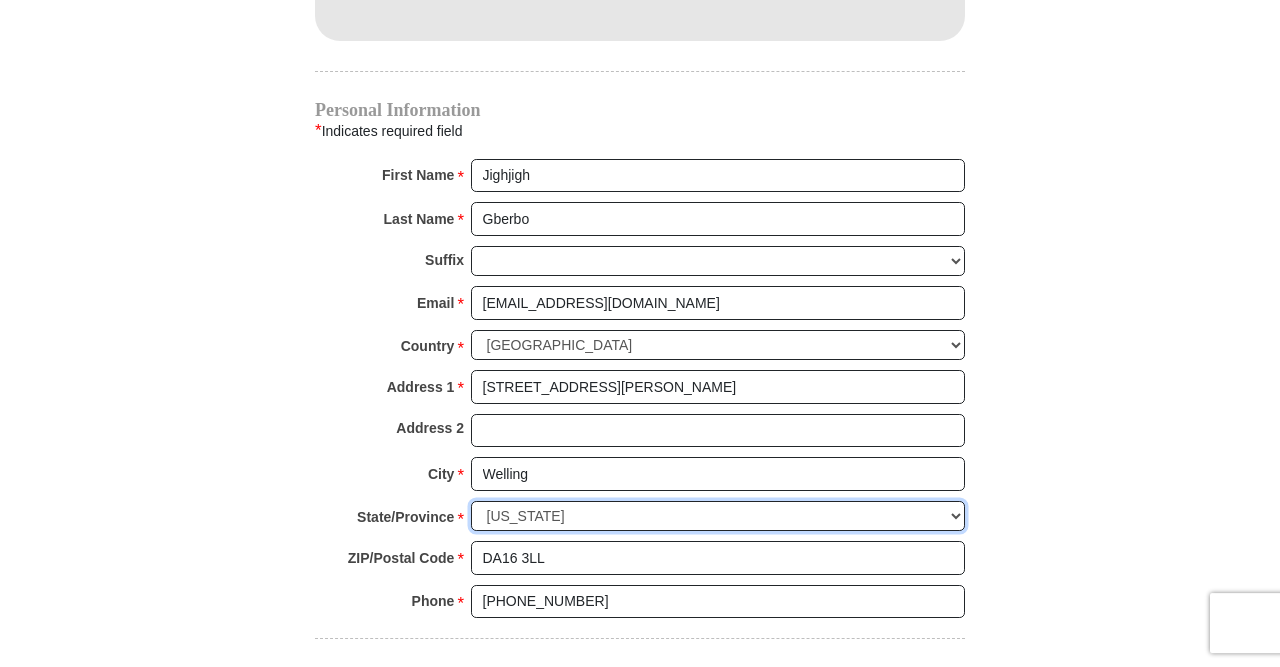 click on "Choose [US_STATE] [US_STATE] [US_STATE] [US_STATE] [US_STATE] Armed Forces Americas Armed Forces Europe Armed Forces Pacific [US_STATE] [US_STATE] [US_STATE] [US_STATE] [US_STATE] [US_STATE] [US_STATE] [US_STATE] [US_STATE] [US_STATE] [US_STATE] [US_STATE] [US_STATE] [US_STATE] [US_STATE] [US_STATE] [US_STATE] [US_STATE] [PERSON_NAME][US_STATE] [US_STATE] [US_STATE] [US_STATE] [US_STATE] [US_STATE] [US_STATE] [US_STATE] [US_STATE] [US_STATE] [US_STATE] [US_STATE] [US_STATE] [US_STATE] [US_STATE] [US_STATE] [US_STATE] [US_STATE] [US_STATE] [US_STATE] [US_STATE] [US_STATE] [US_STATE] [US_STATE] [US_STATE] [US_STATE] [US_STATE] [US_STATE] [US_STATE] [US_STATE] [GEOGRAPHIC_DATA] [US_STATE][PERSON_NAME][US_STATE] [US_STATE][PERSON_NAME] [US_STATE] [US_STATE]" at bounding box center [718, 516] 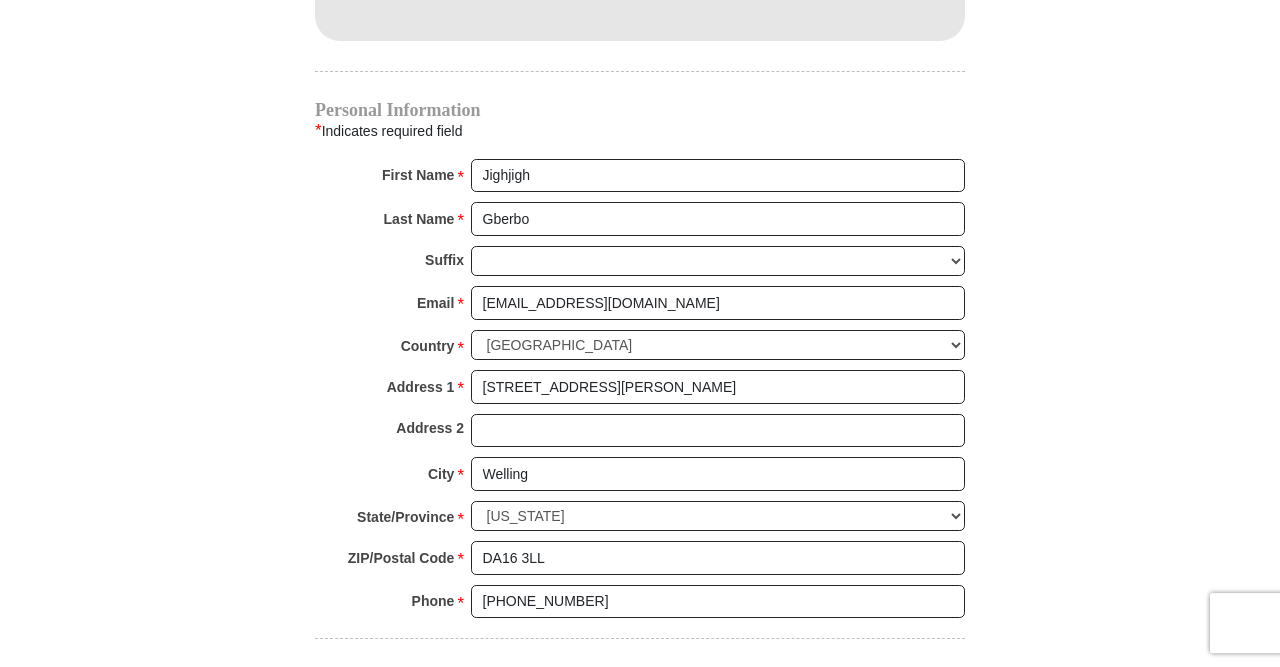 click on "[GEOGRAPHIC_DATA][DEMOGRAPHIC_DATA] Online Giving
Because of gifts like yours, [DEMOGRAPHIC_DATA], along with [PERSON_NAME] [PERSON_NAME] Ministries, is able to reach out to every corner of the world.
EMIC Tithes and Offerings
The [DEMOGRAPHIC_DATA] teaches us the foundation for giving: the tithe. When we bring the first 10 percent of our income to the Lord’s storehouse, we put Him first in our lives. Tithing is an act of worship that expresses our gratitude, faith and love. Tithers can expect the windows of heaven to open and THE BLESSING to pour out (Malachi 3:10).
An offering, any giving over and above the tithe, helps to further the growth of [DEMOGRAPHIC_DATA]’s work through new programs, new experiences and the support of other ministries and missions.
$" at bounding box center [640, -394] 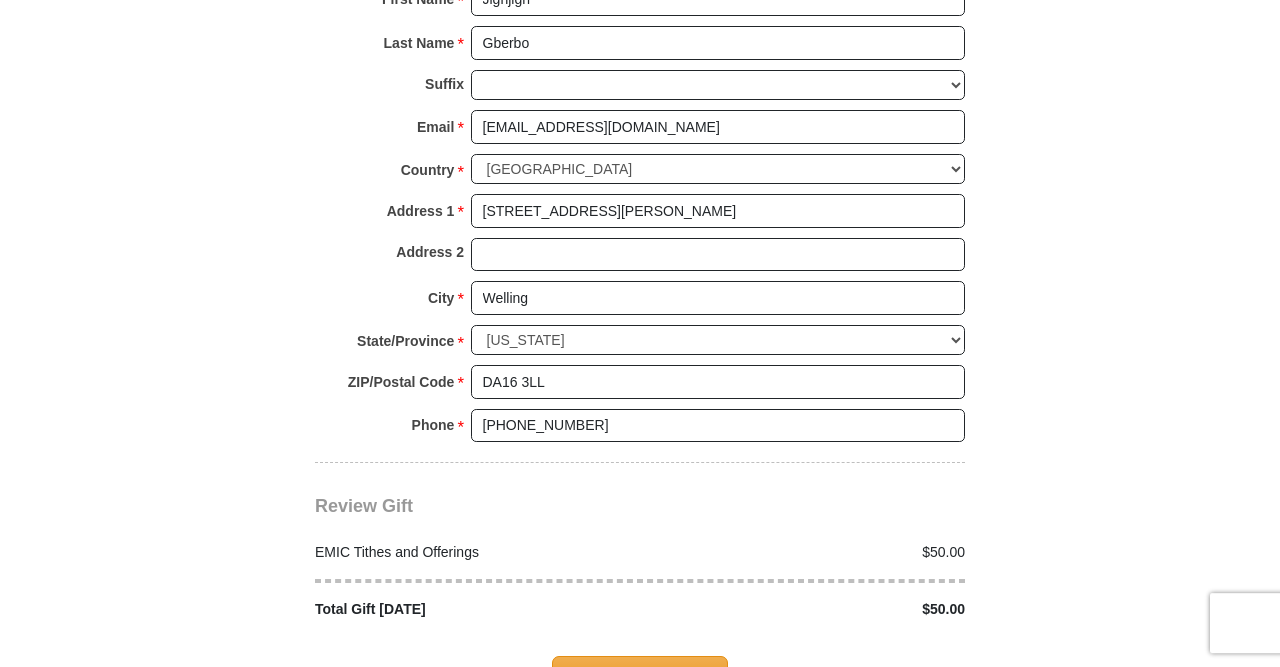 scroll, scrollTop: 2420, scrollLeft: 0, axis: vertical 